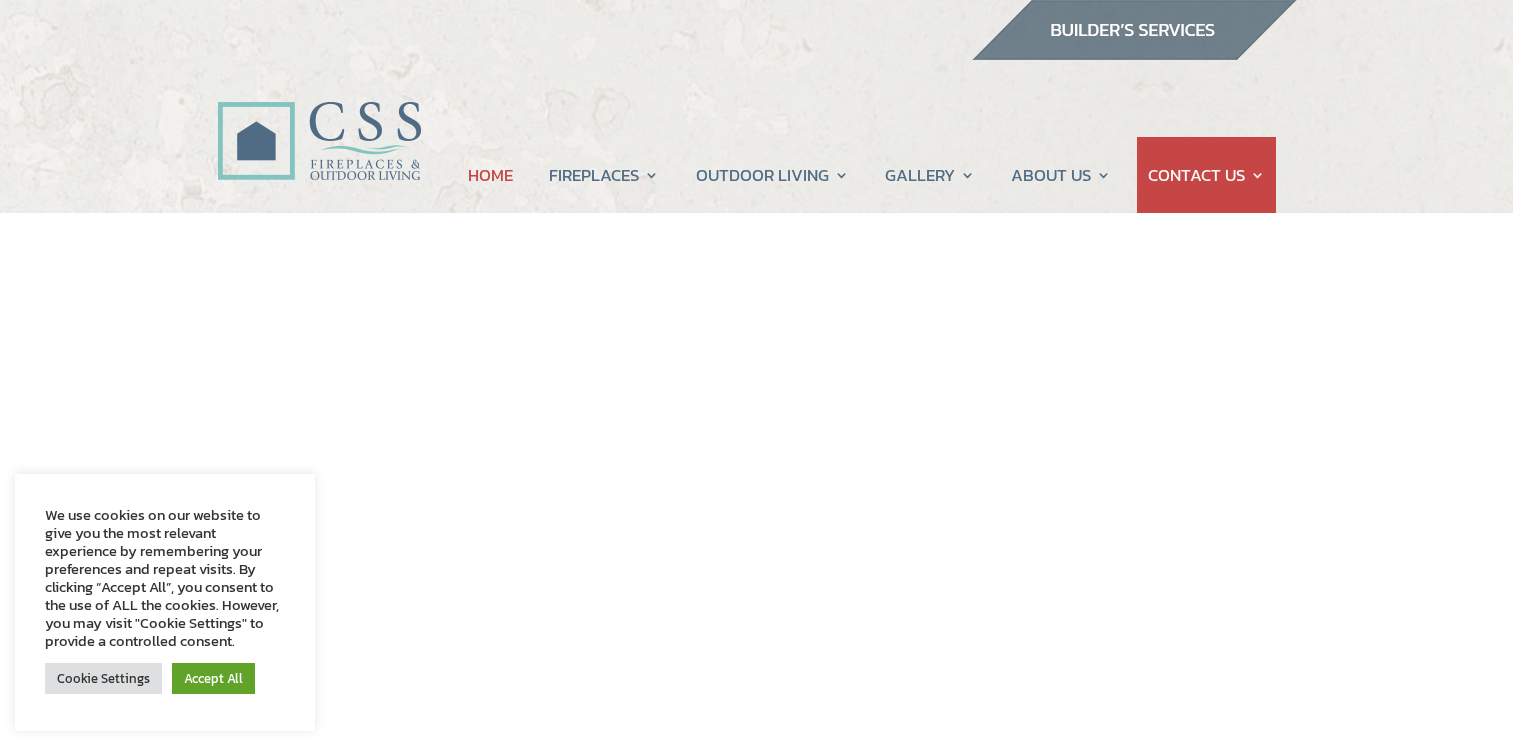 scroll, scrollTop: 0, scrollLeft: 0, axis: both 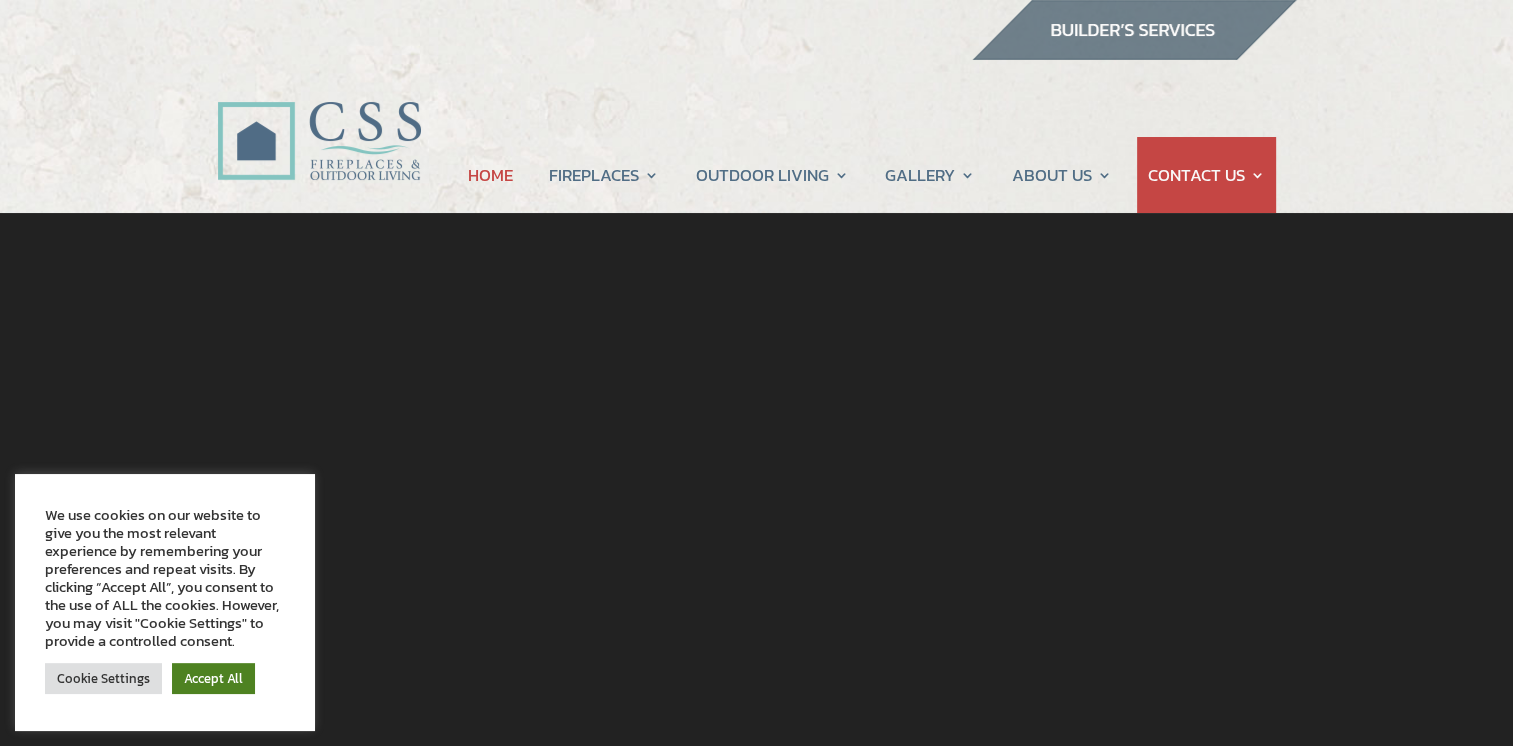 click on "Accept All" at bounding box center [213, 678] 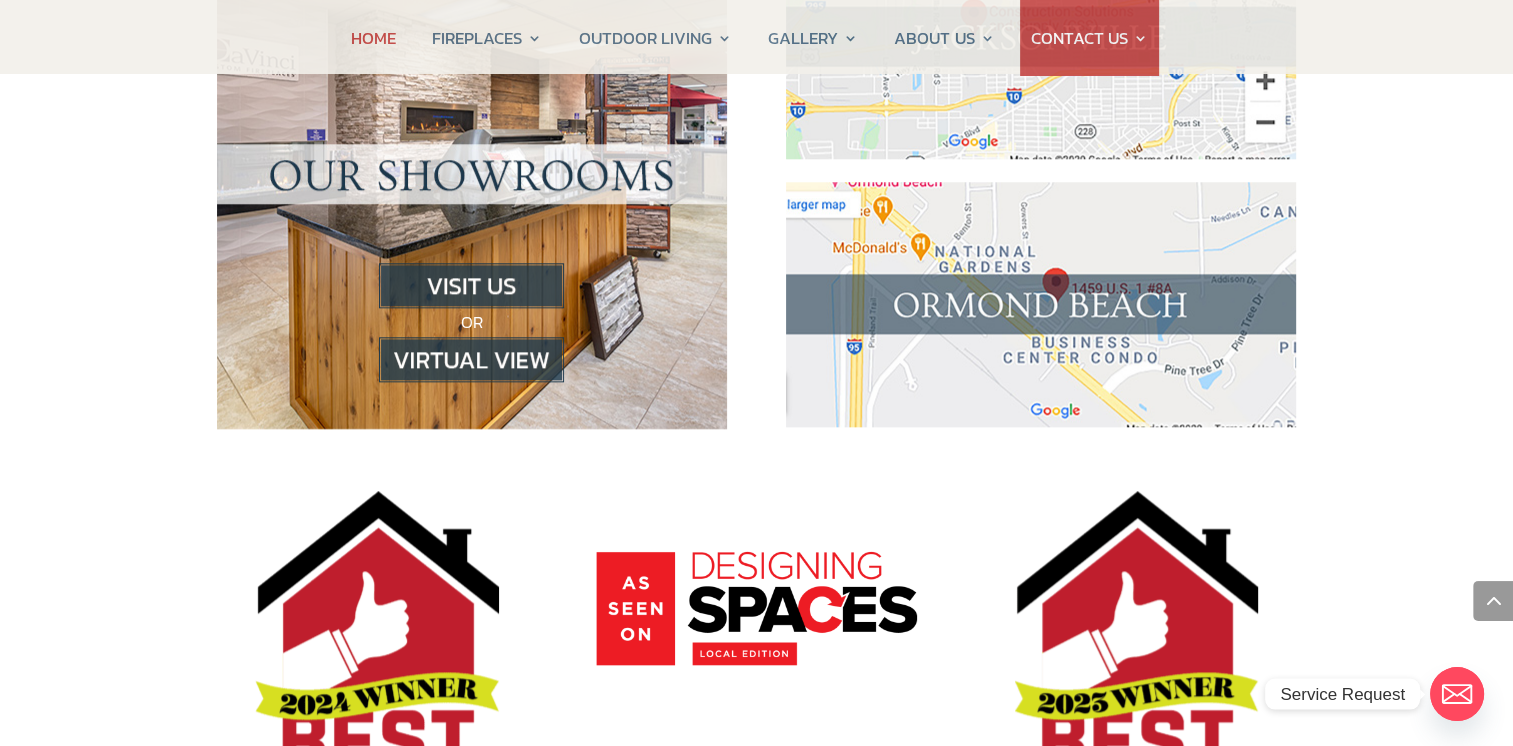 scroll, scrollTop: 2000, scrollLeft: 0, axis: vertical 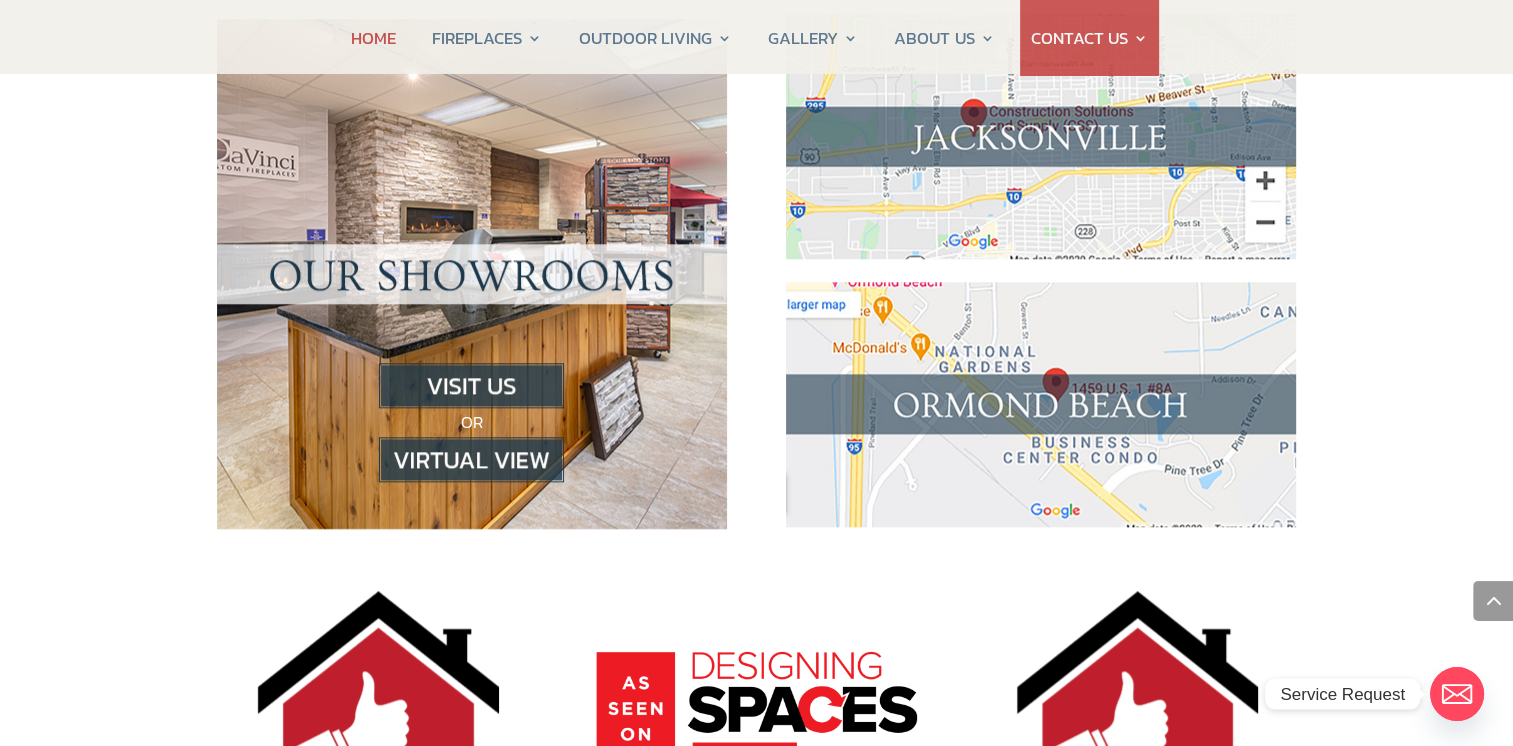 click 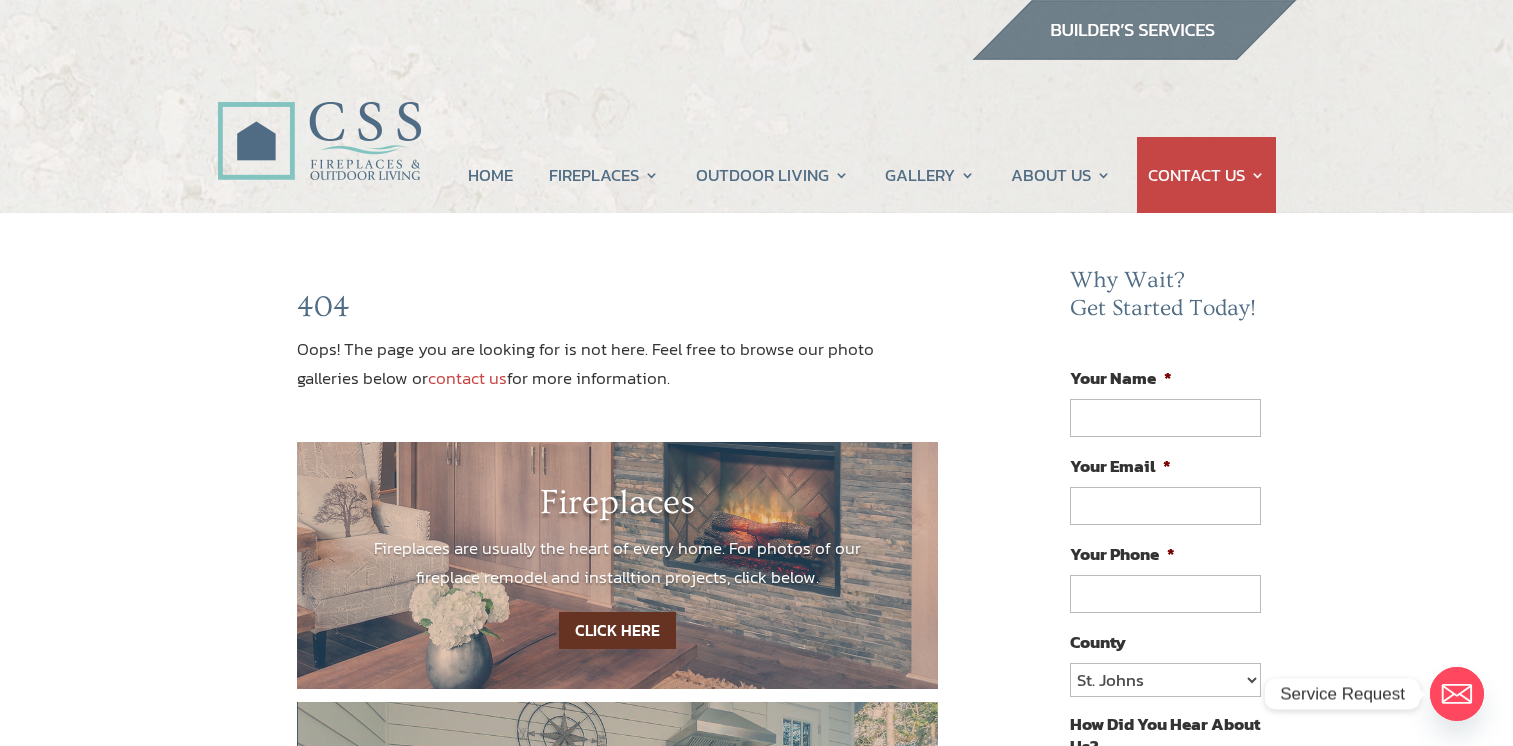 scroll, scrollTop: 0, scrollLeft: 0, axis: both 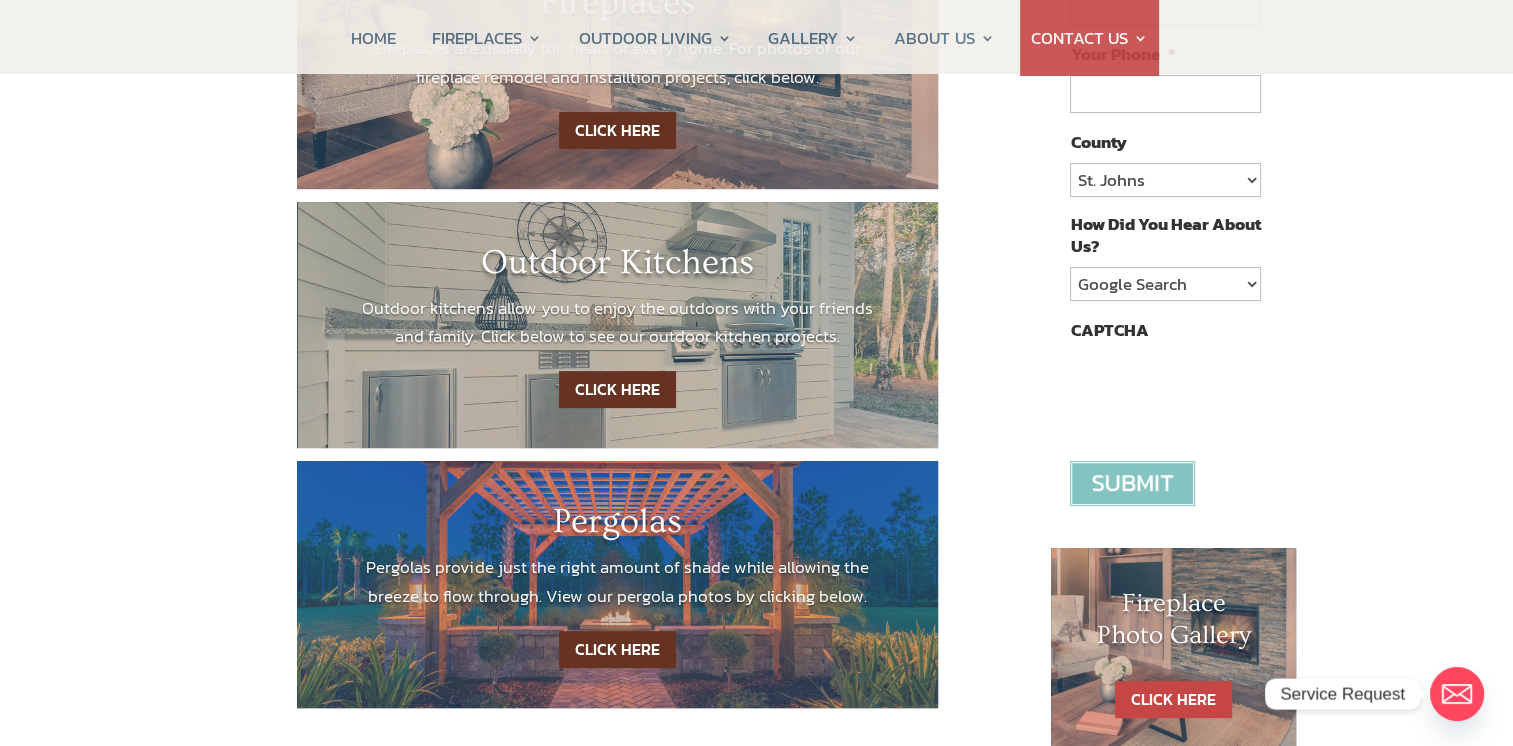 click on "CLICK HERE" at bounding box center (617, 389) 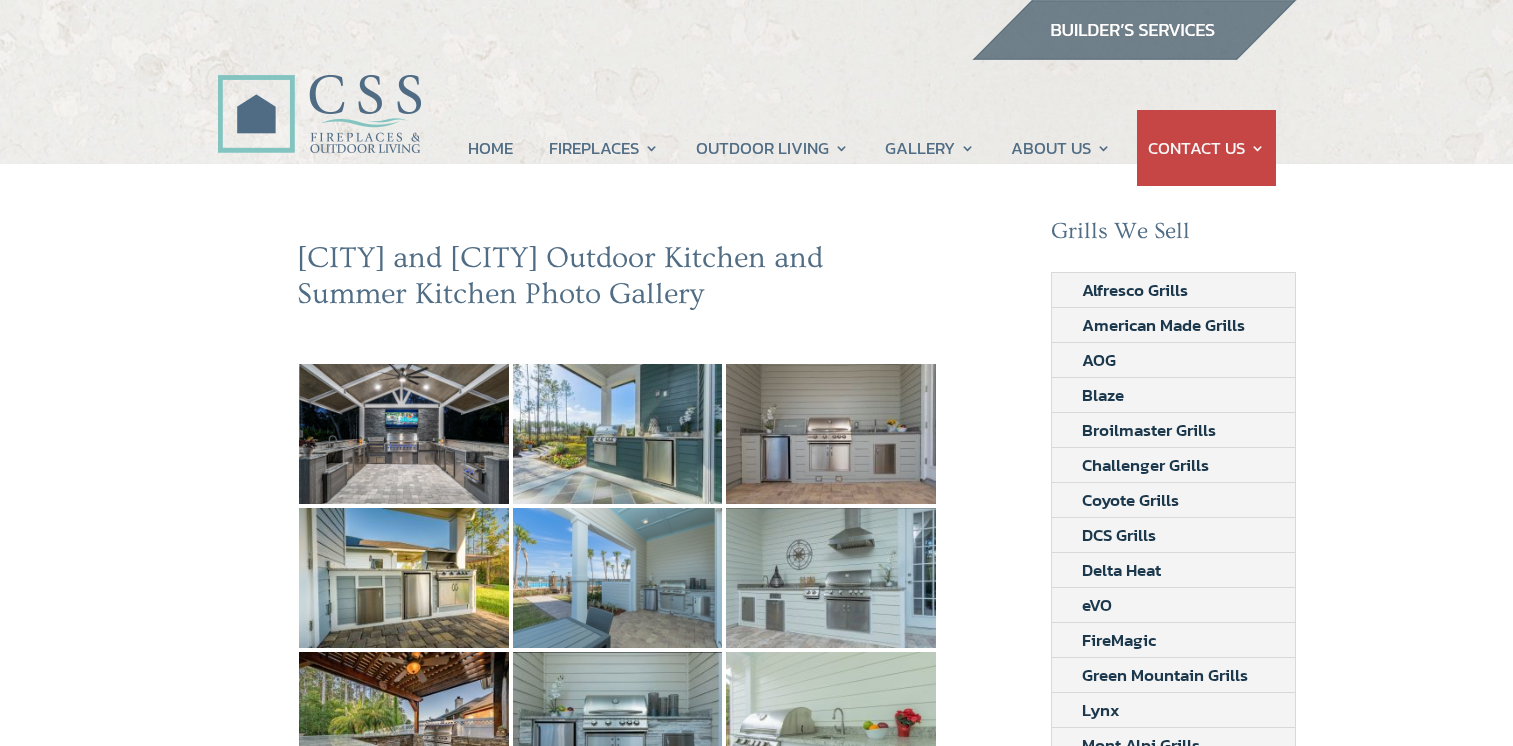 scroll, scrollTop: 0, scrollLeft: 0, axis: both 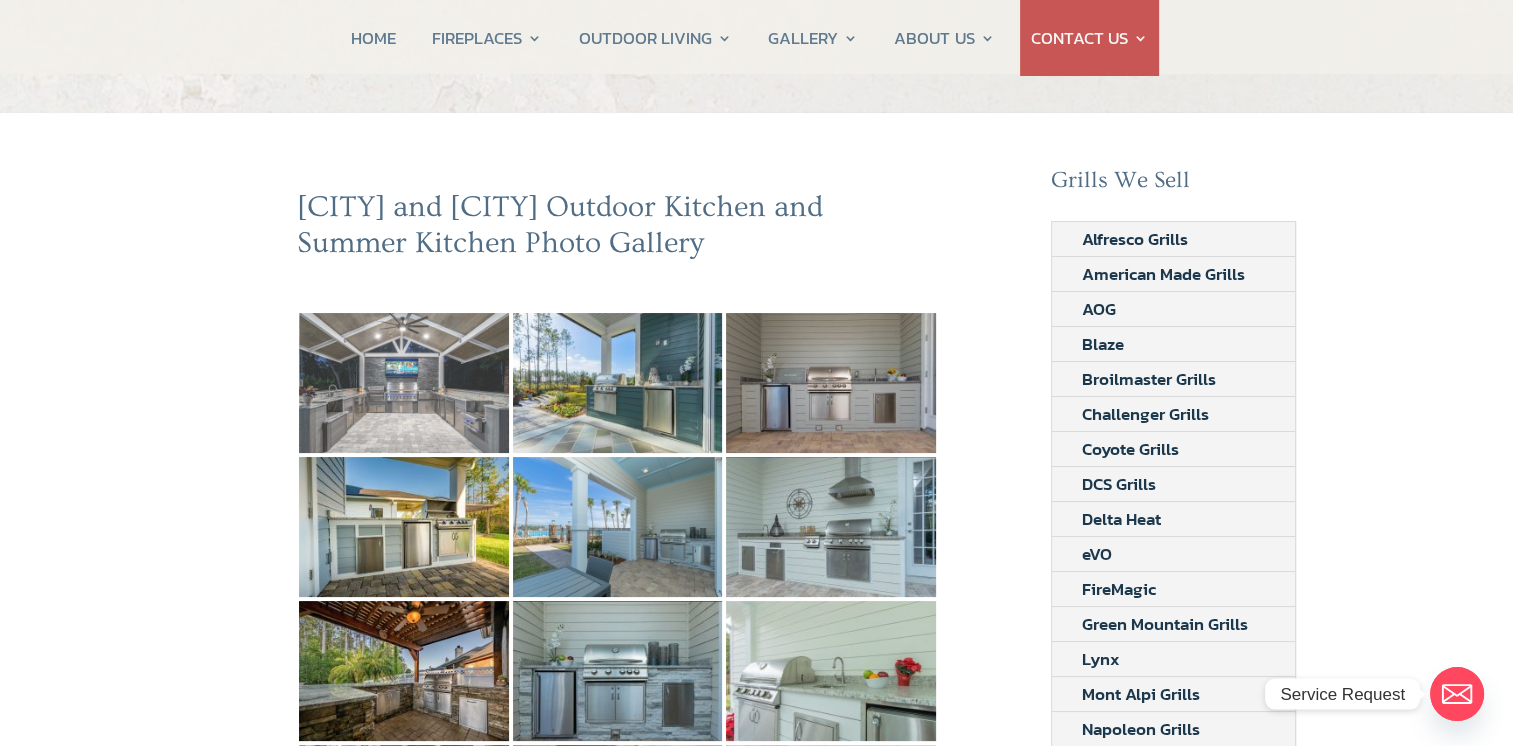 click at bounding box center [404, 383] 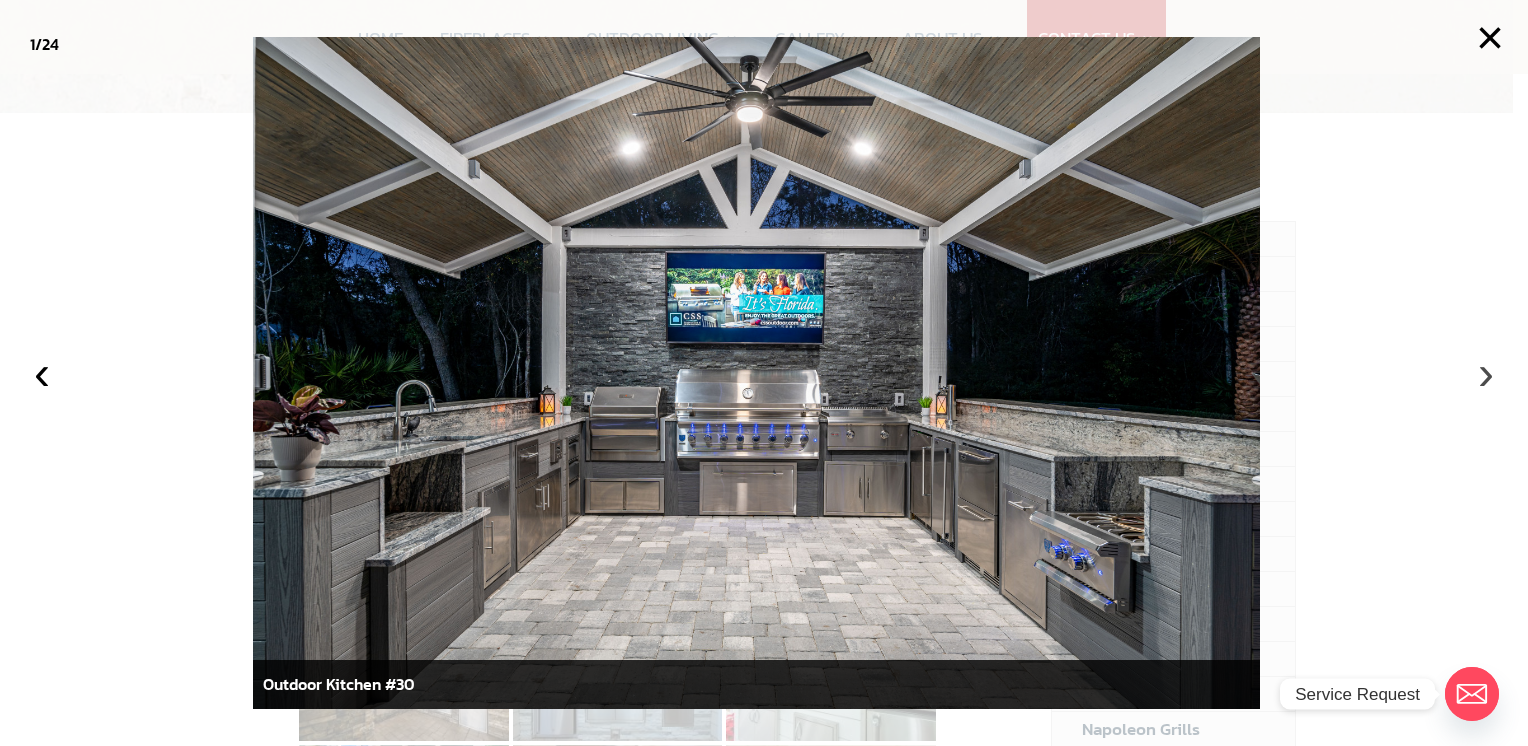 click on "›" at bounding box center [1486, 373] 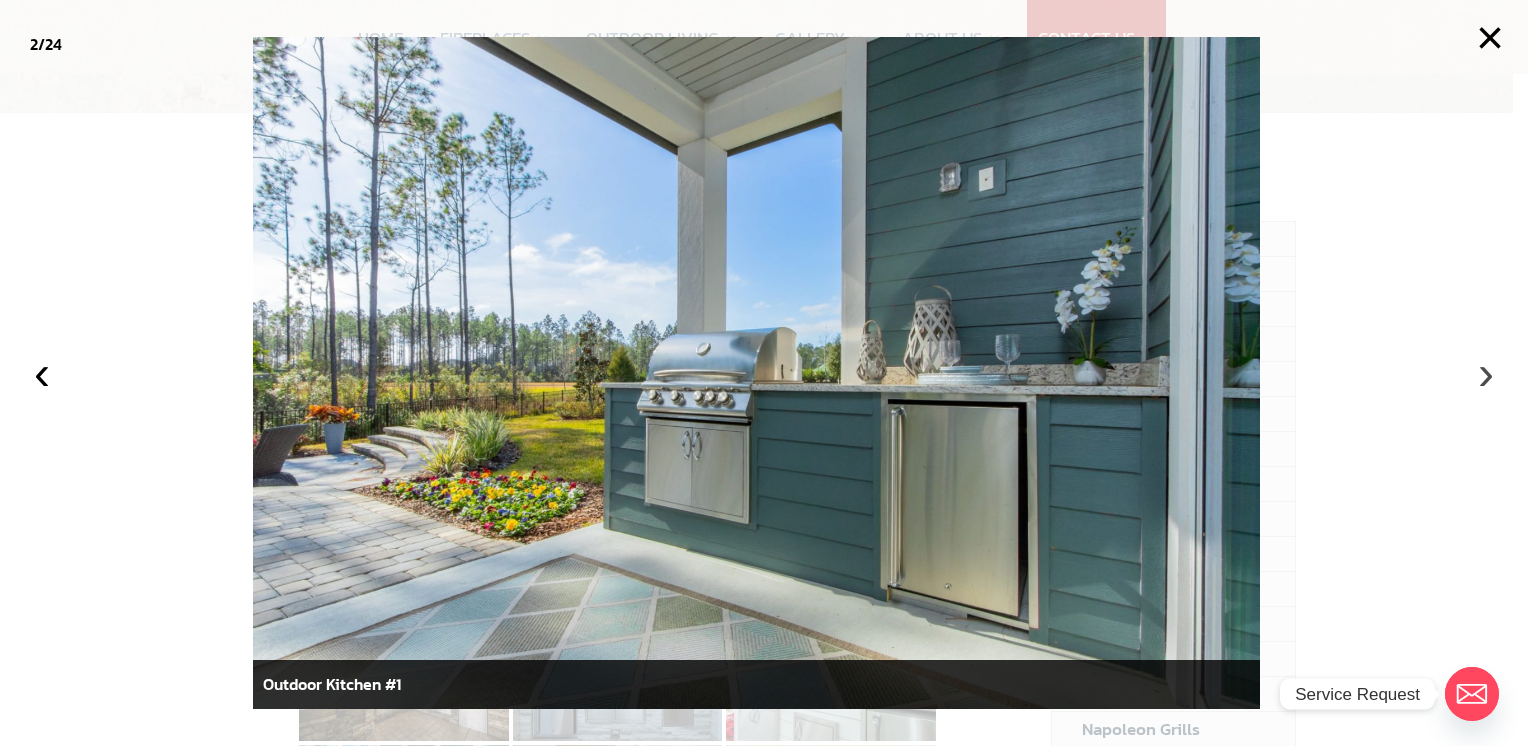 click on "›" at bounding box center [1486, 373] 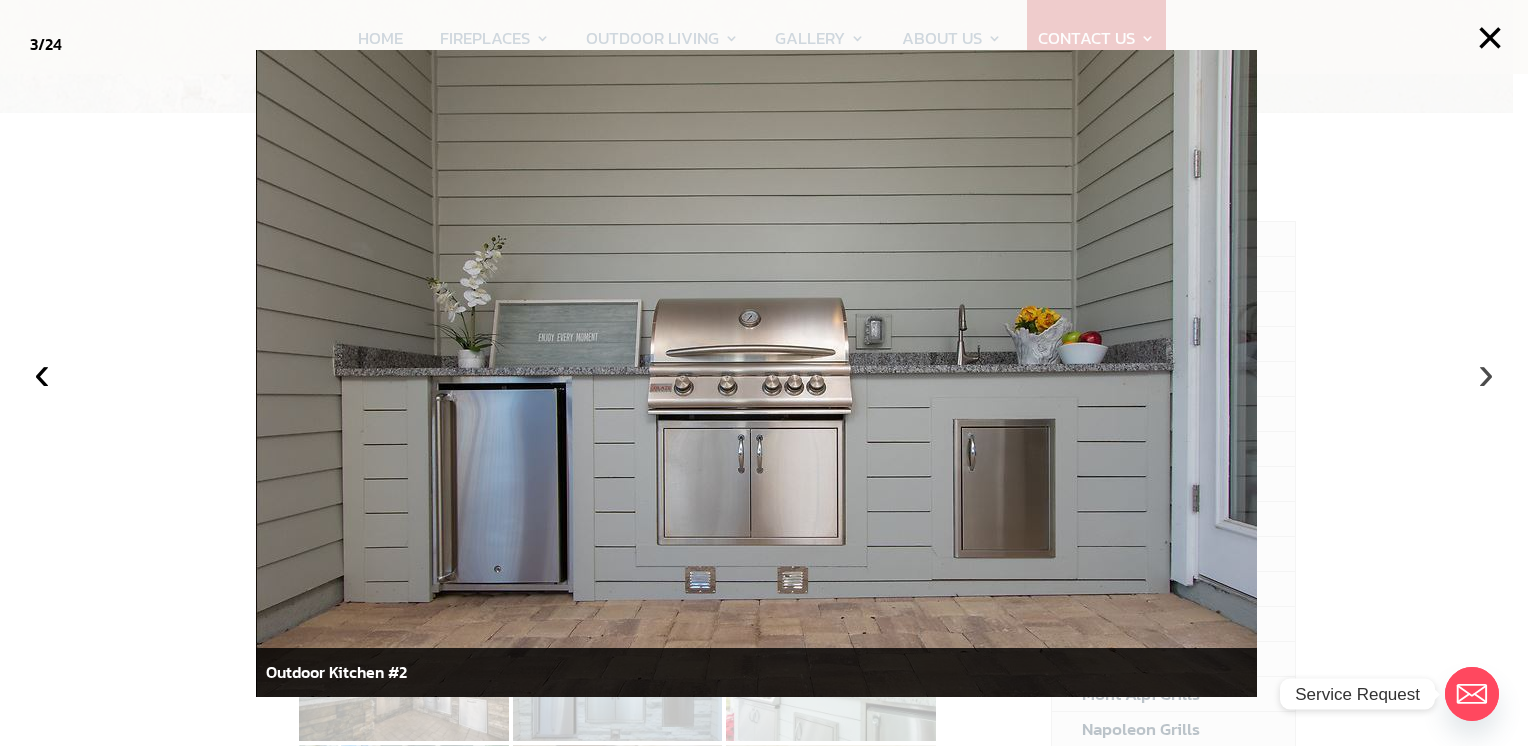 click on "›" at bounding box center (1486, 373) 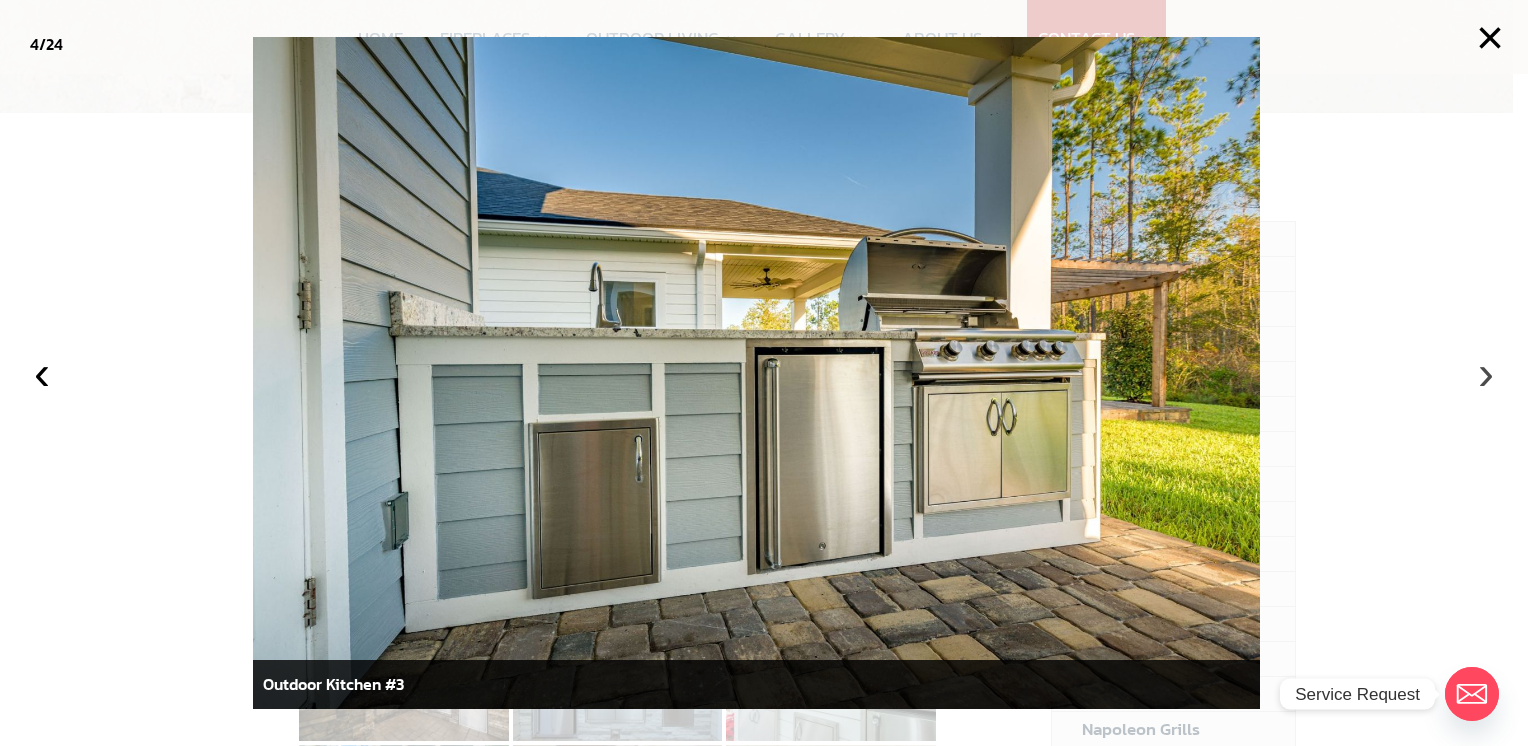 click on "›" at bounding box center (1486, 373) 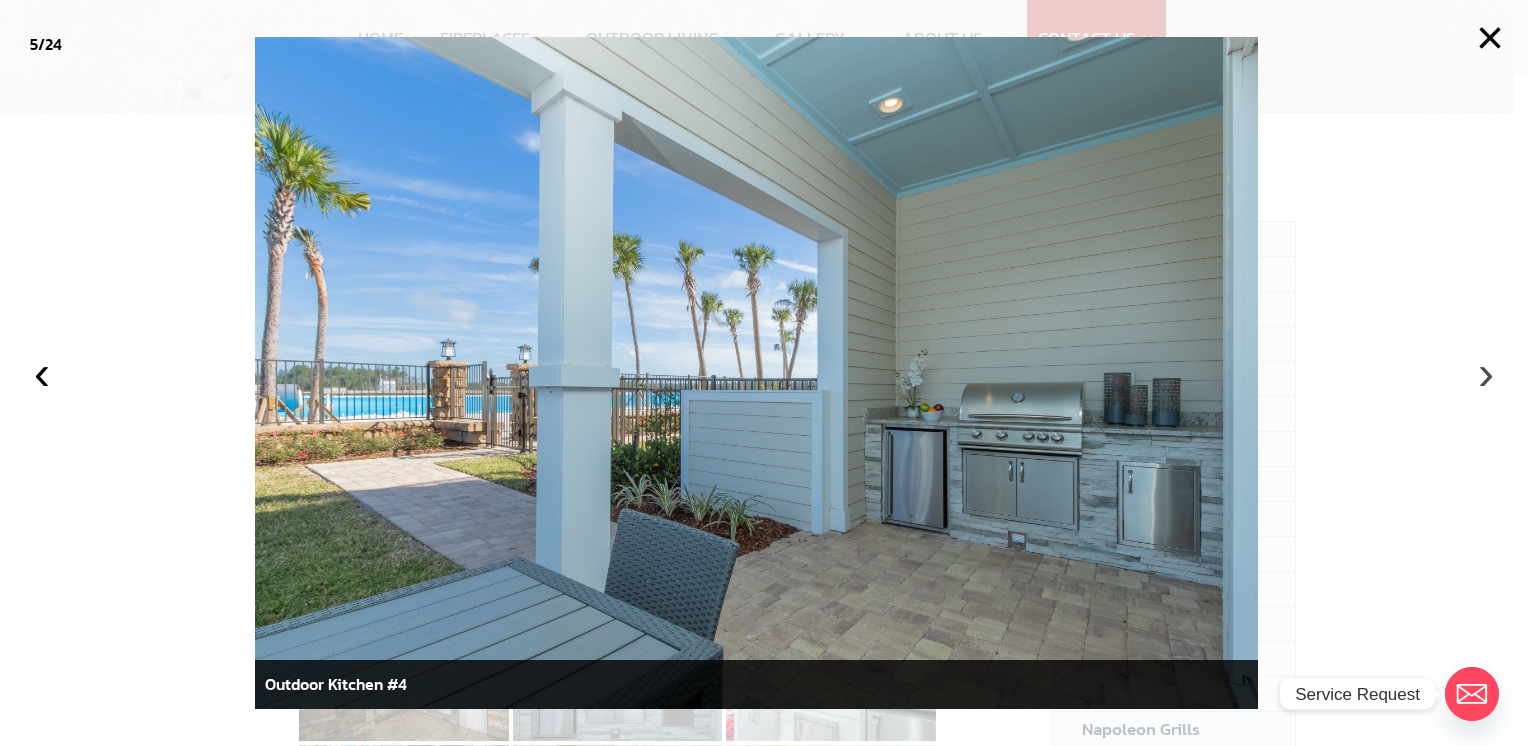 click on "›" at bounding box center [1486, 373] 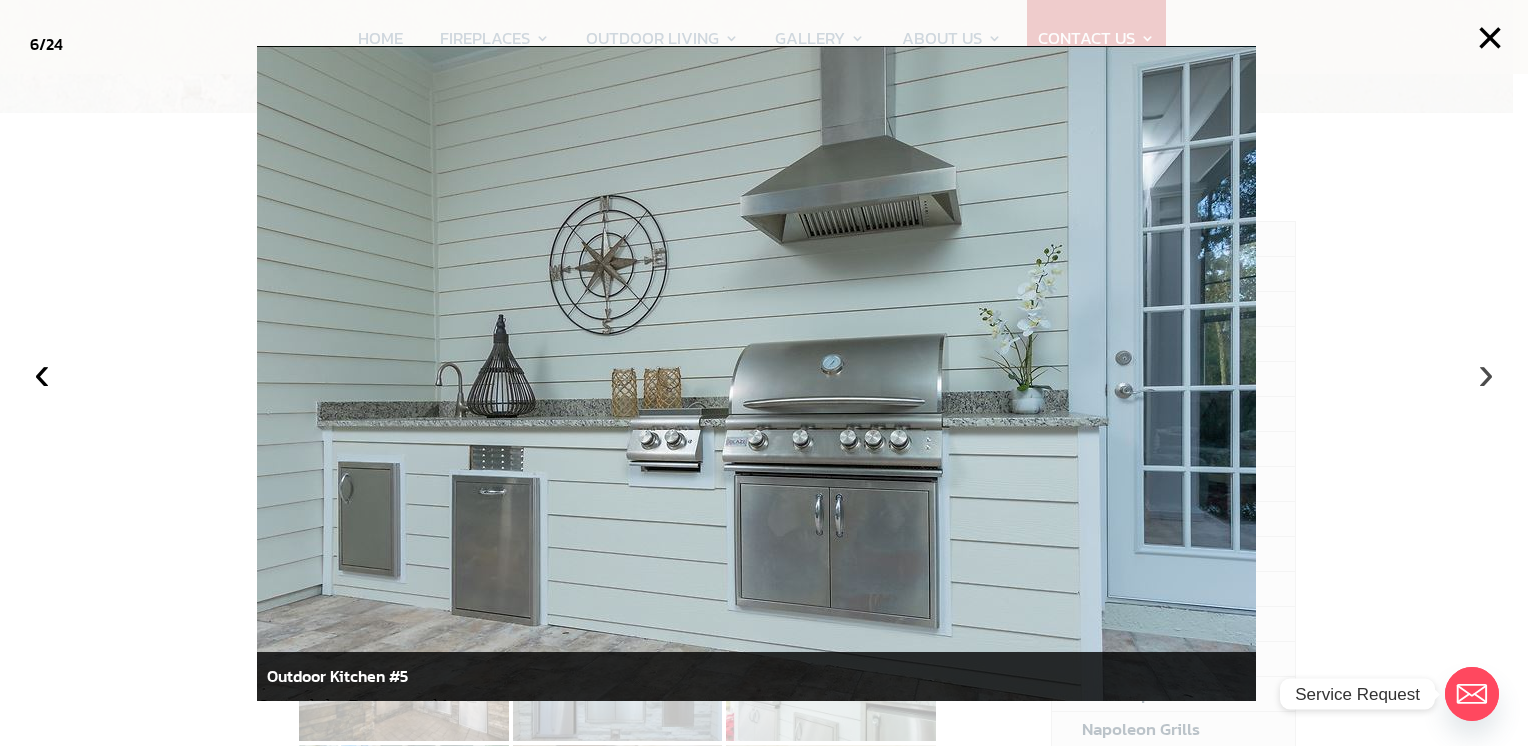 click on "›" at bounding box center (1486, 373) 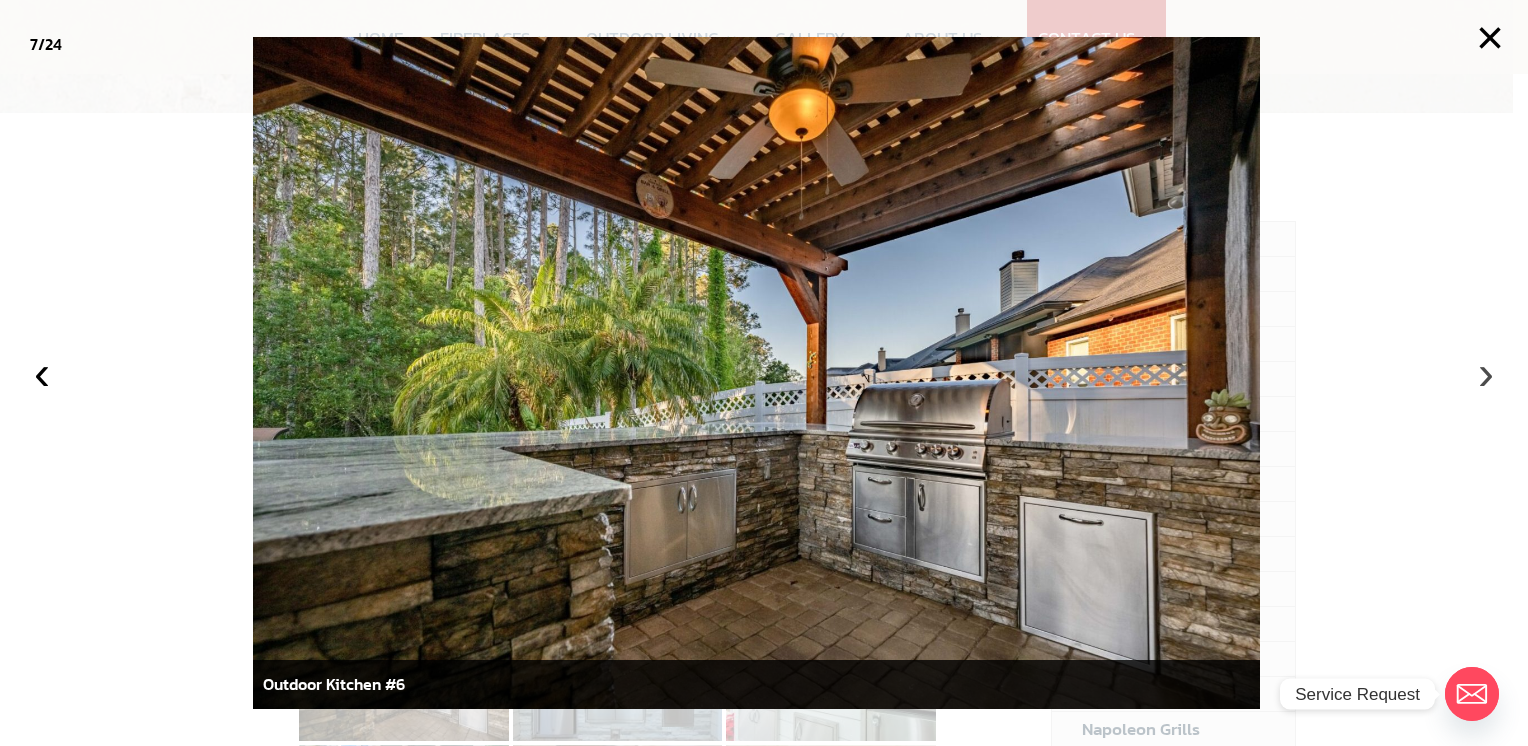 click on "›" at bounding box center [1486, 373] 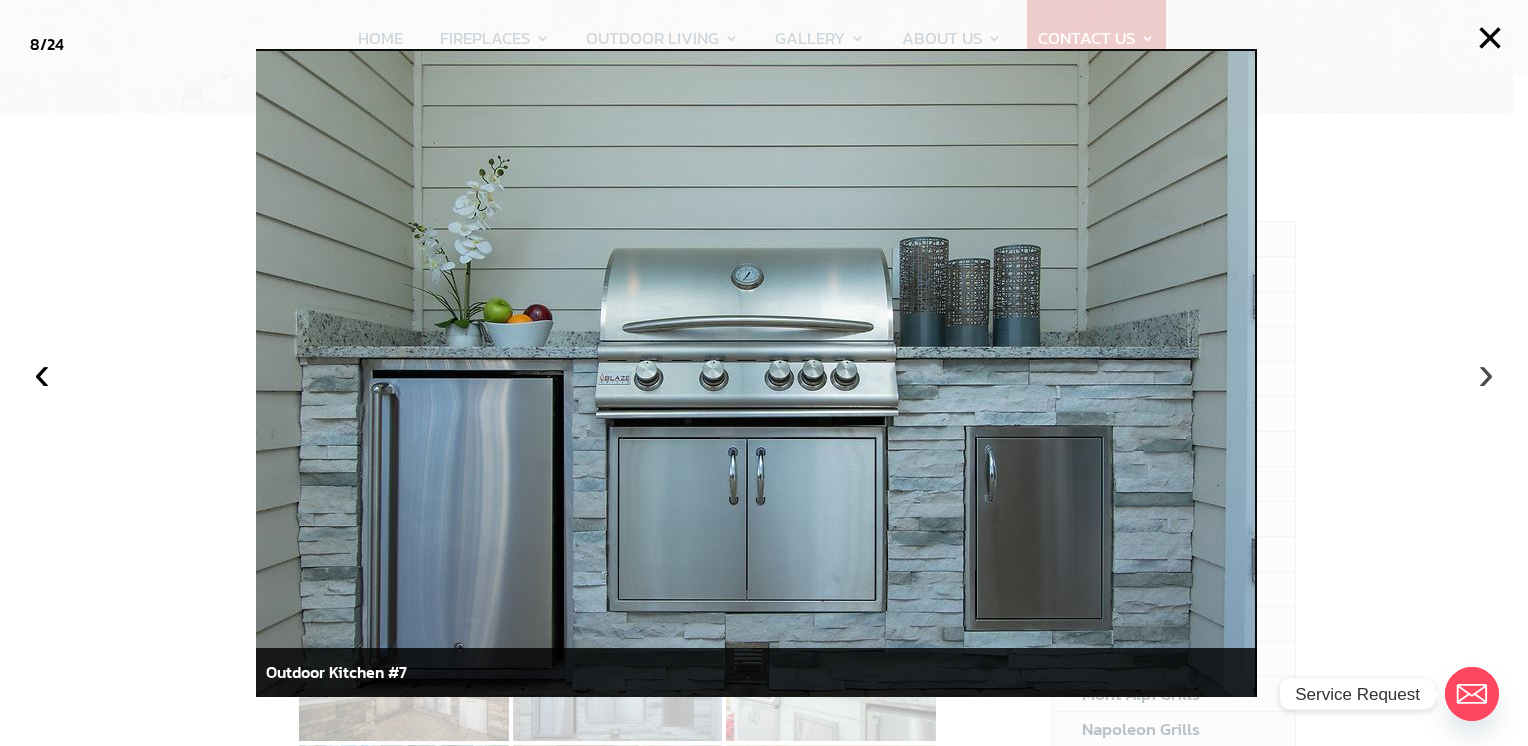click on "›" at bounding box center (1486, 373) 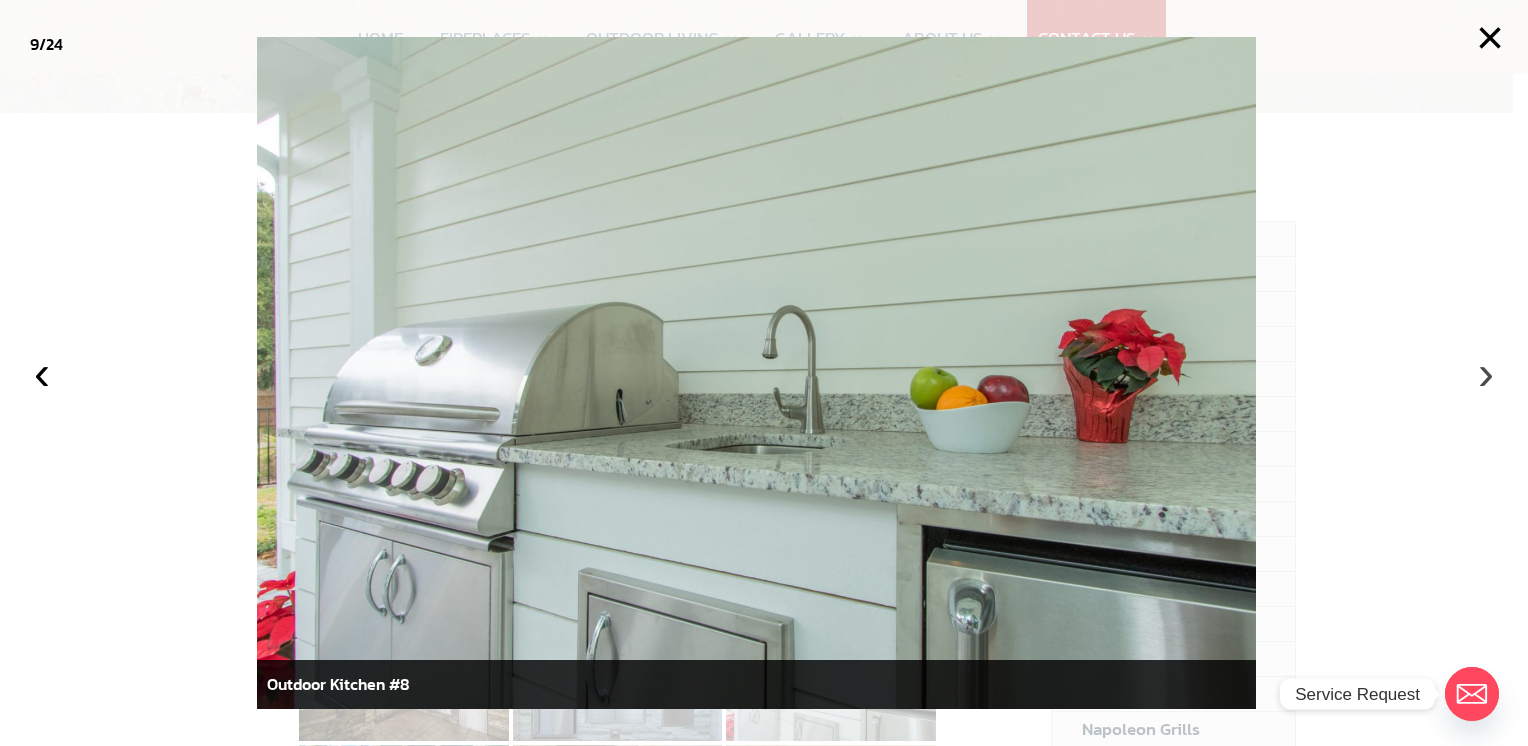 click on "›" at bounding box center (1486, 373) 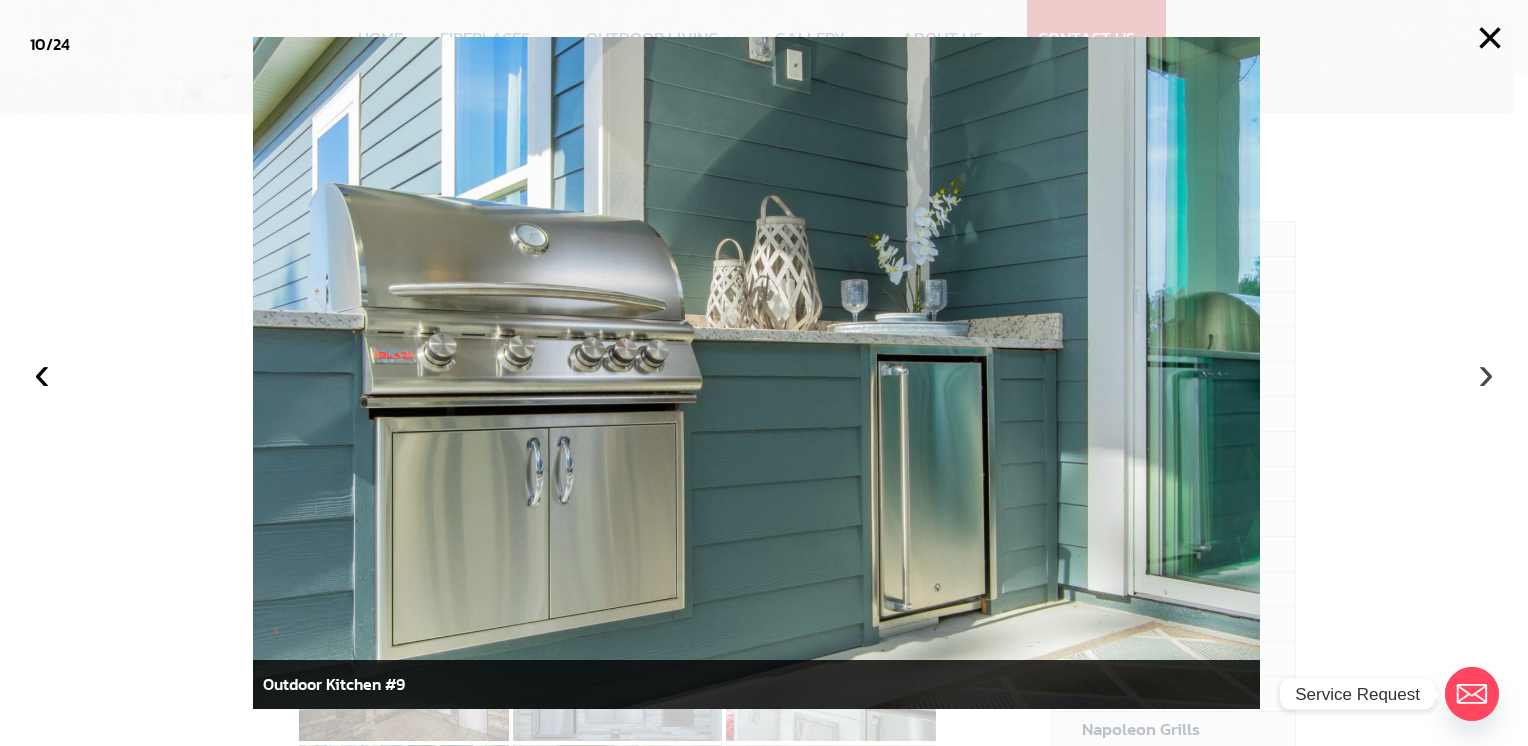 click on "›" at bounding box center [1486, 373] 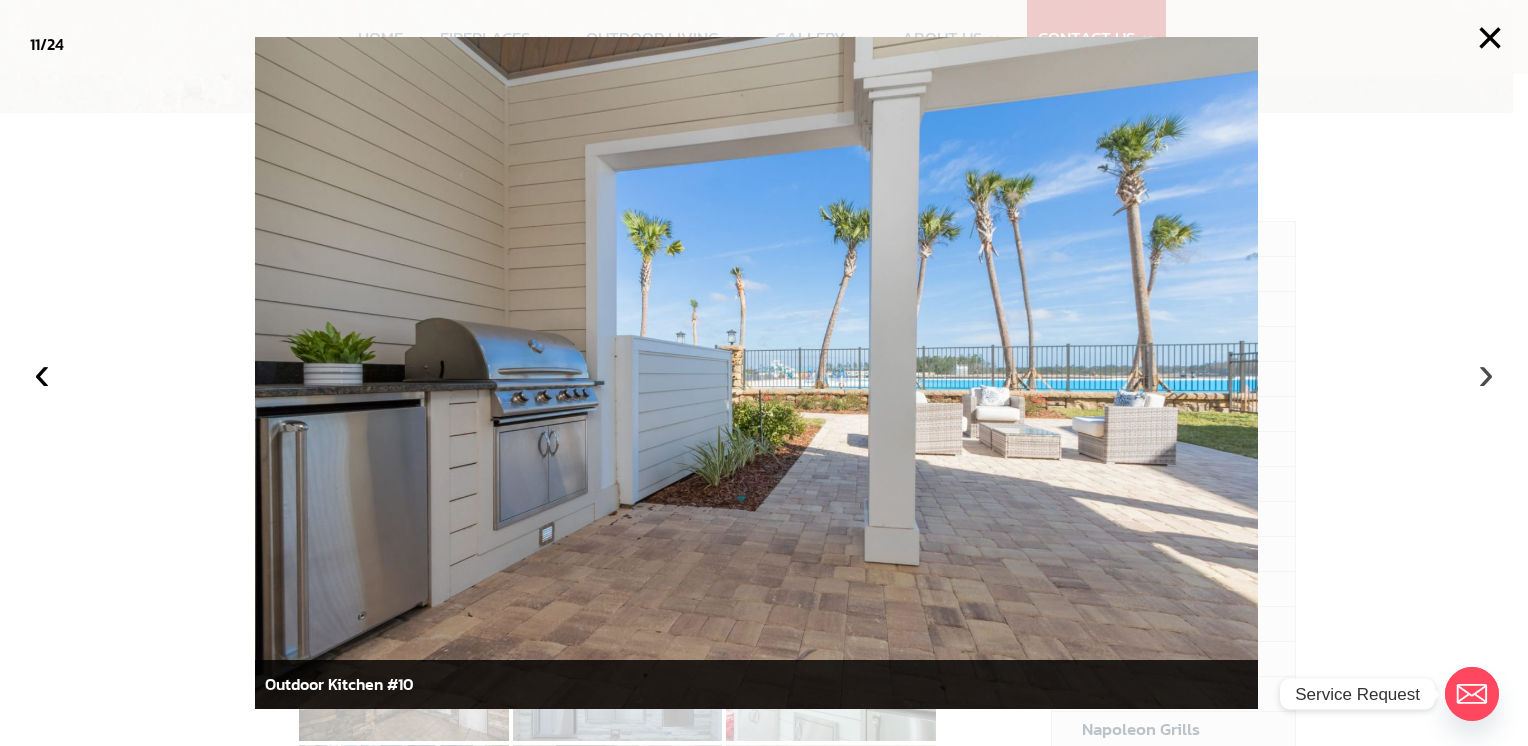 click on "›" at bounding box center (1486, 373) 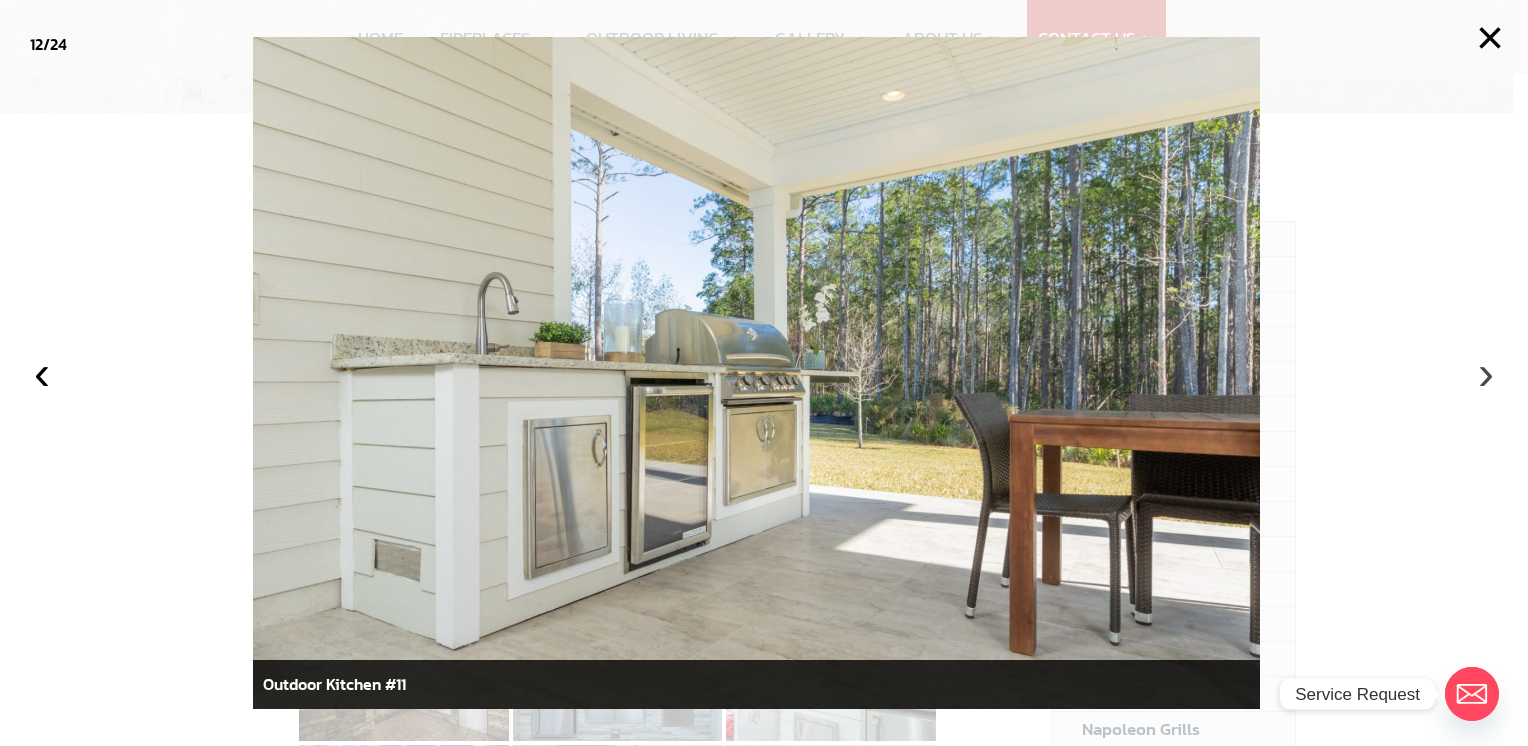 click on "›" at bounding box center (1486, 373) 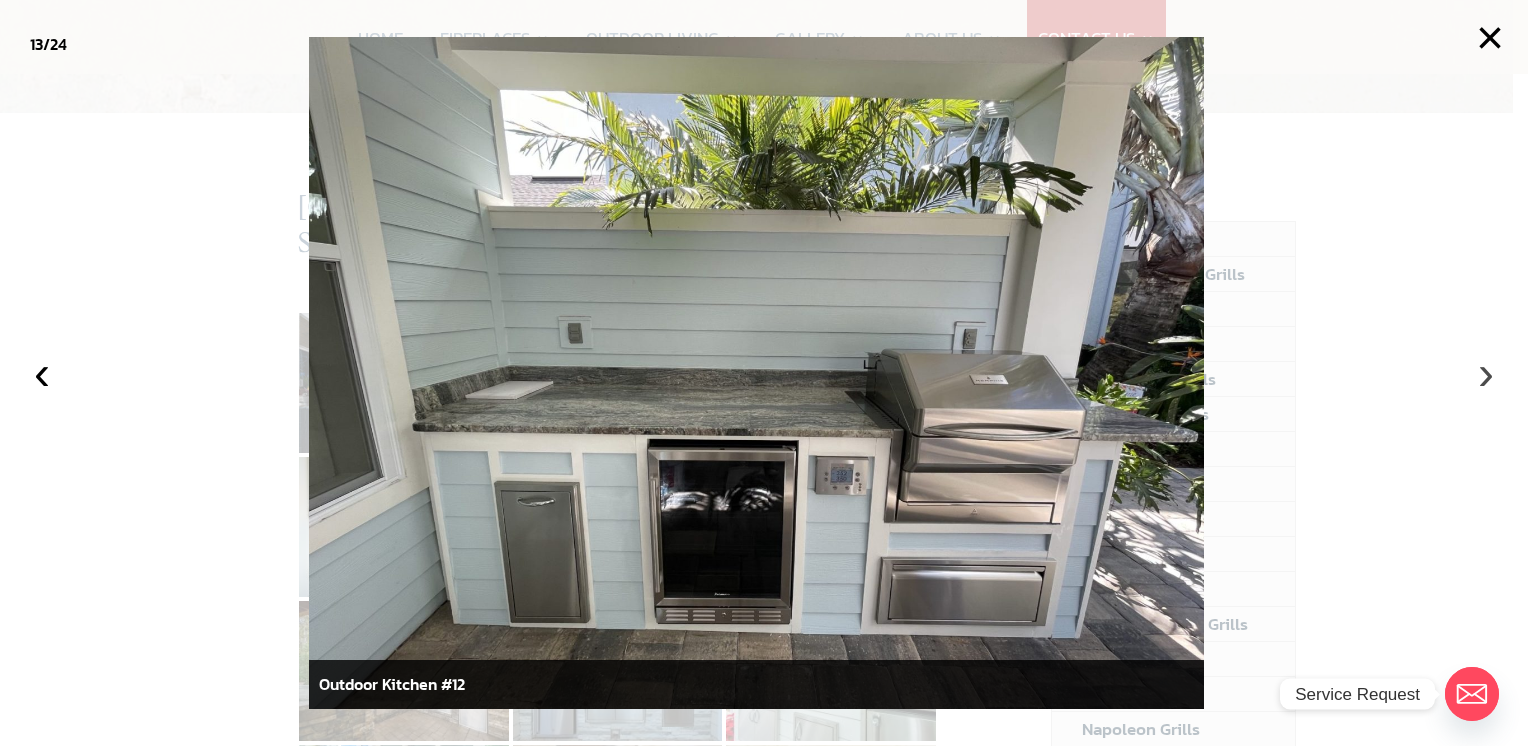 click on "›" at bounding box center (1486, 373) 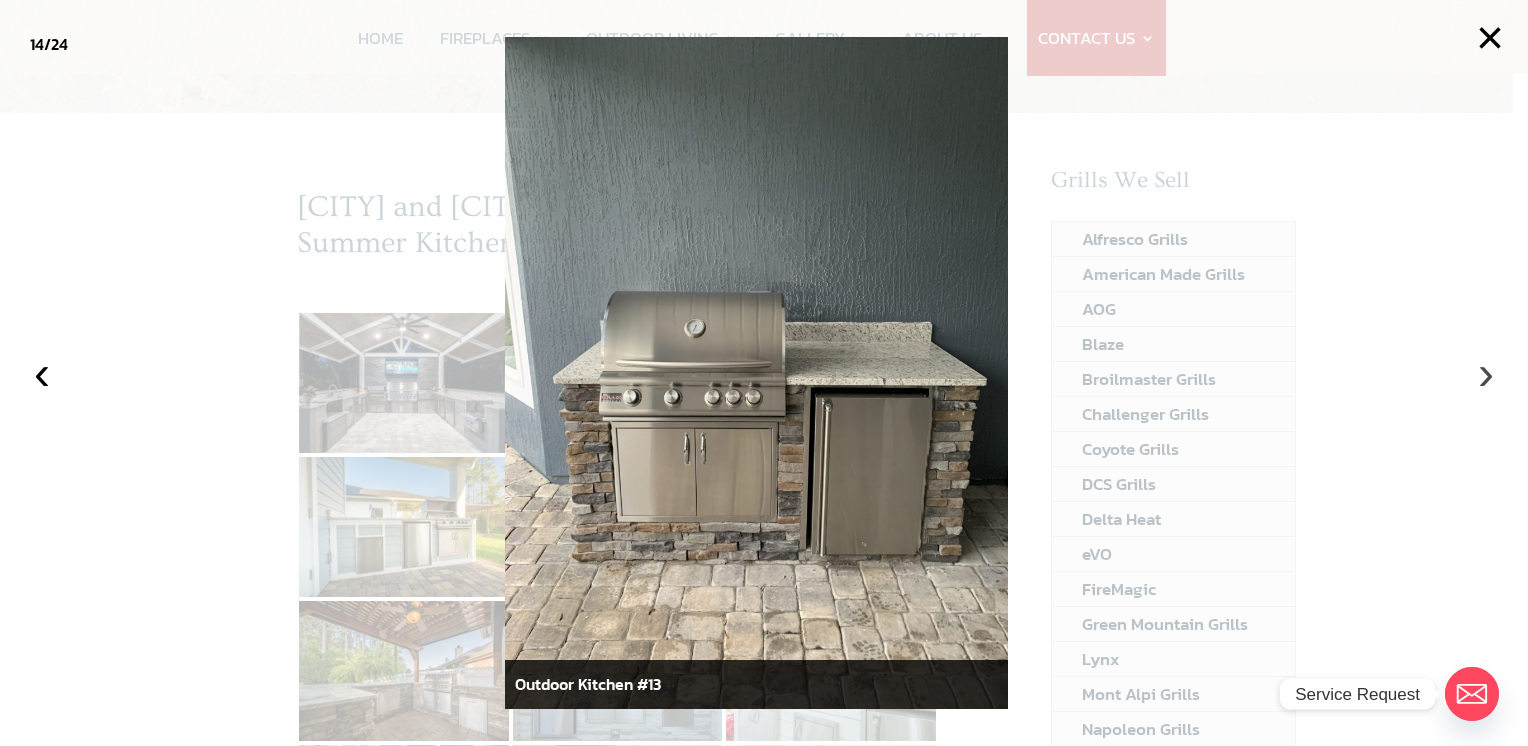 click on "›" at bounding box center [1486, 373] 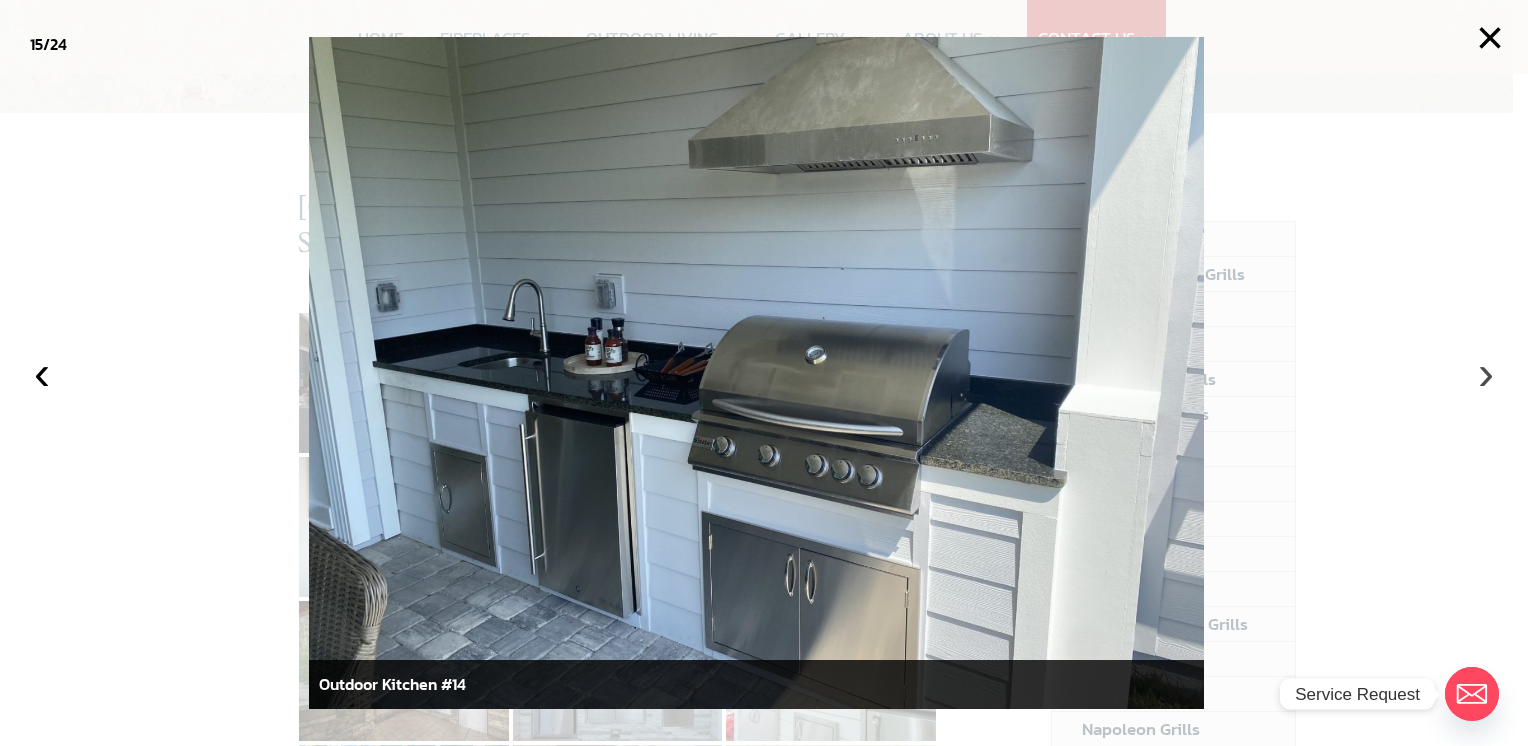 click on "›" at bounding box center (1486, 373) 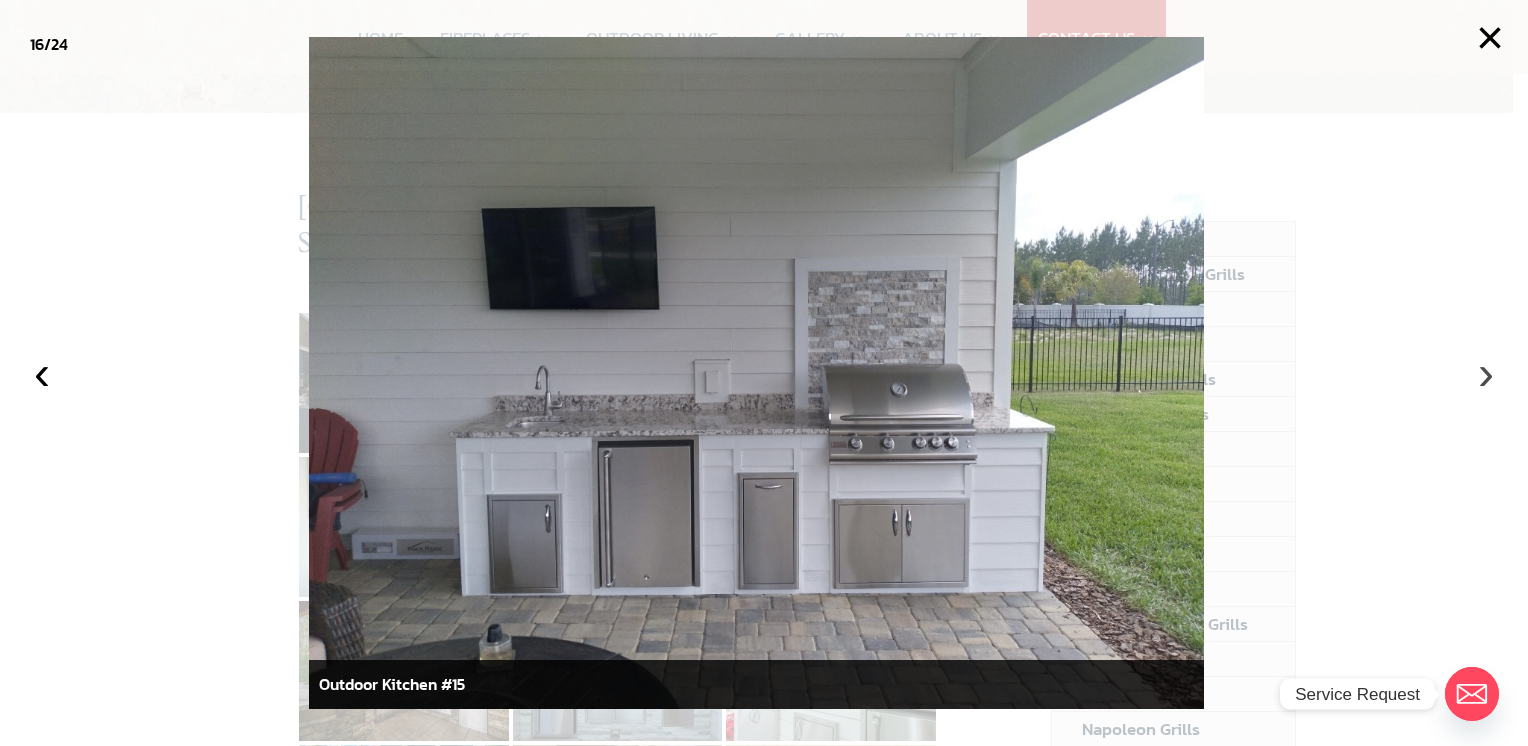 click on "›" at bounding box center [1486, 373] 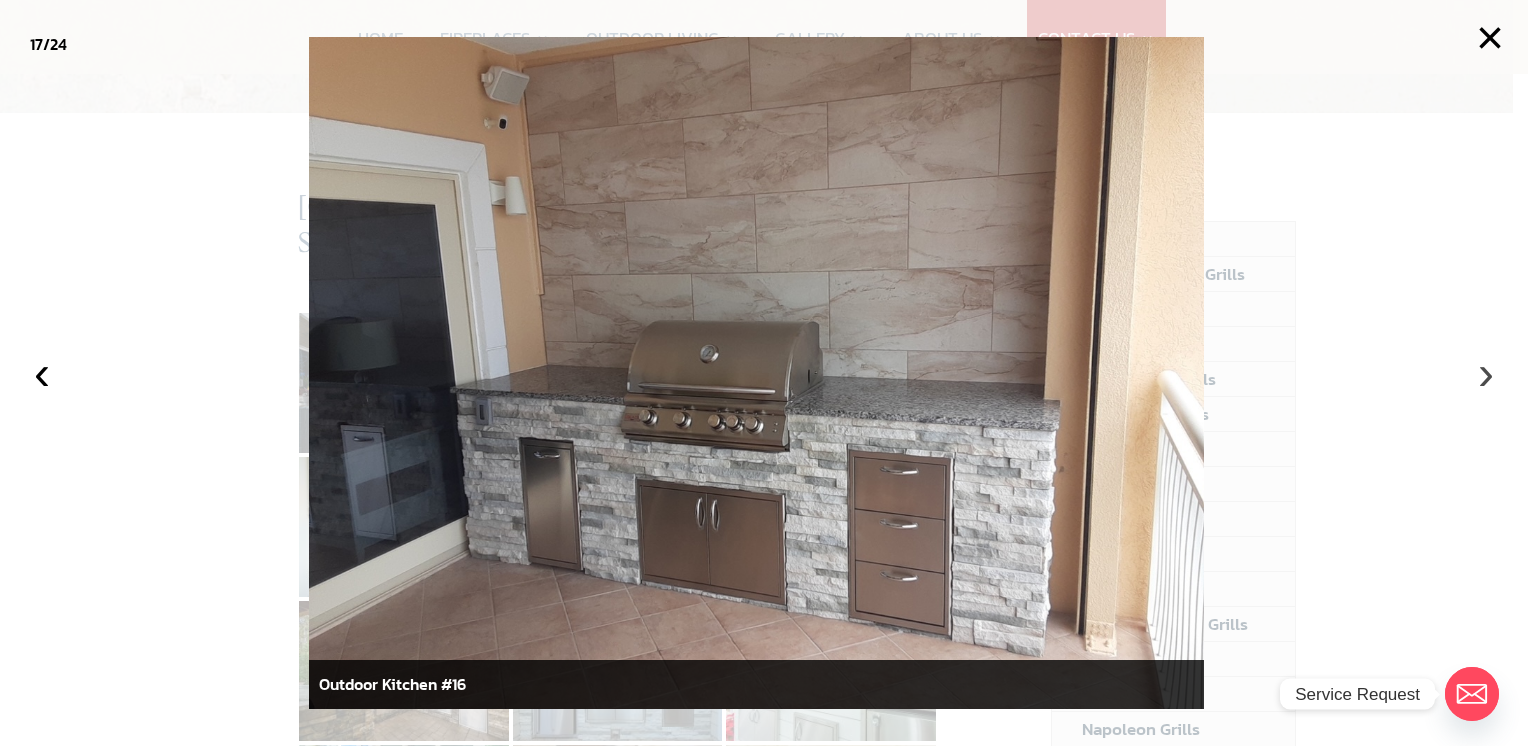 click on "›" at bounding box center (1486, 373) 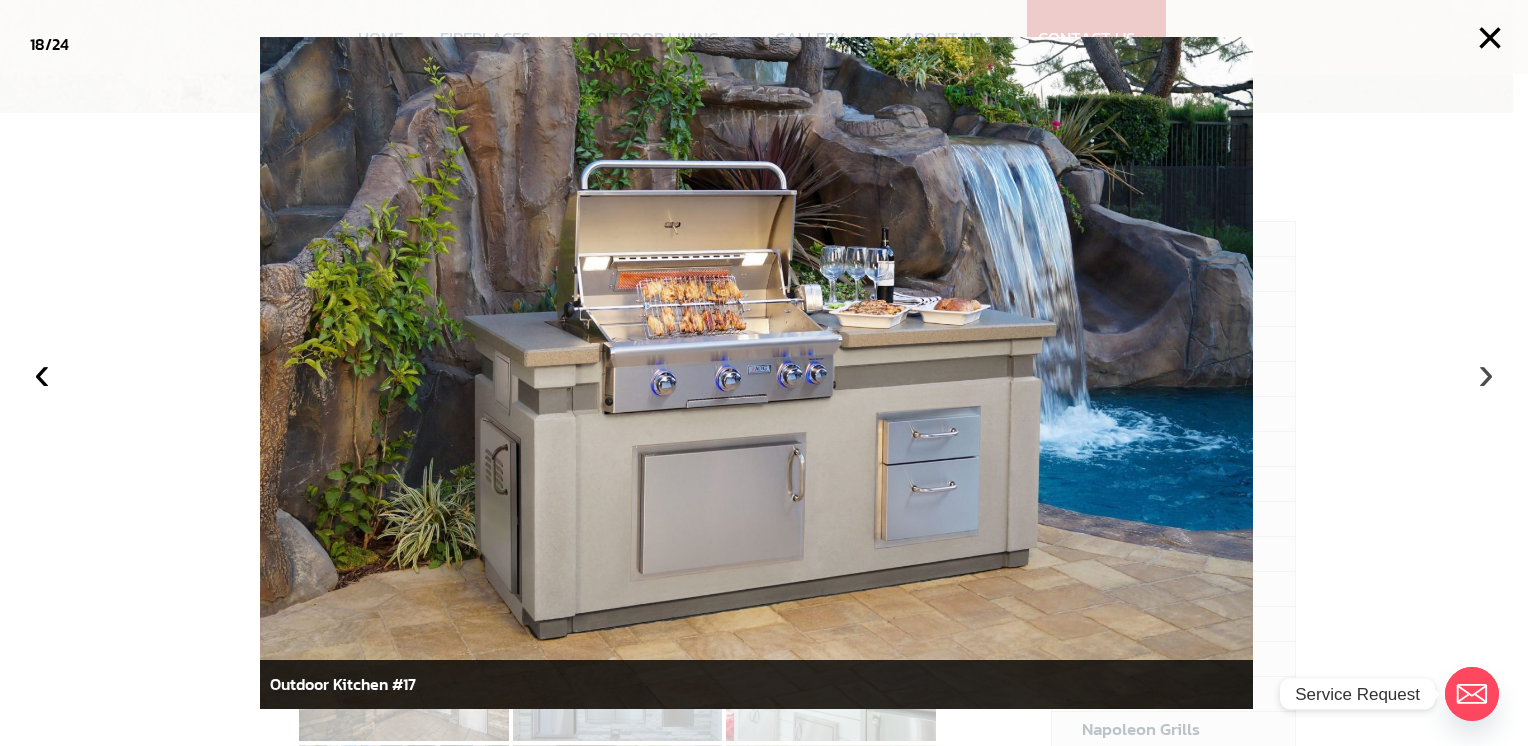 click on "›" at bounding box center (1486, 373) 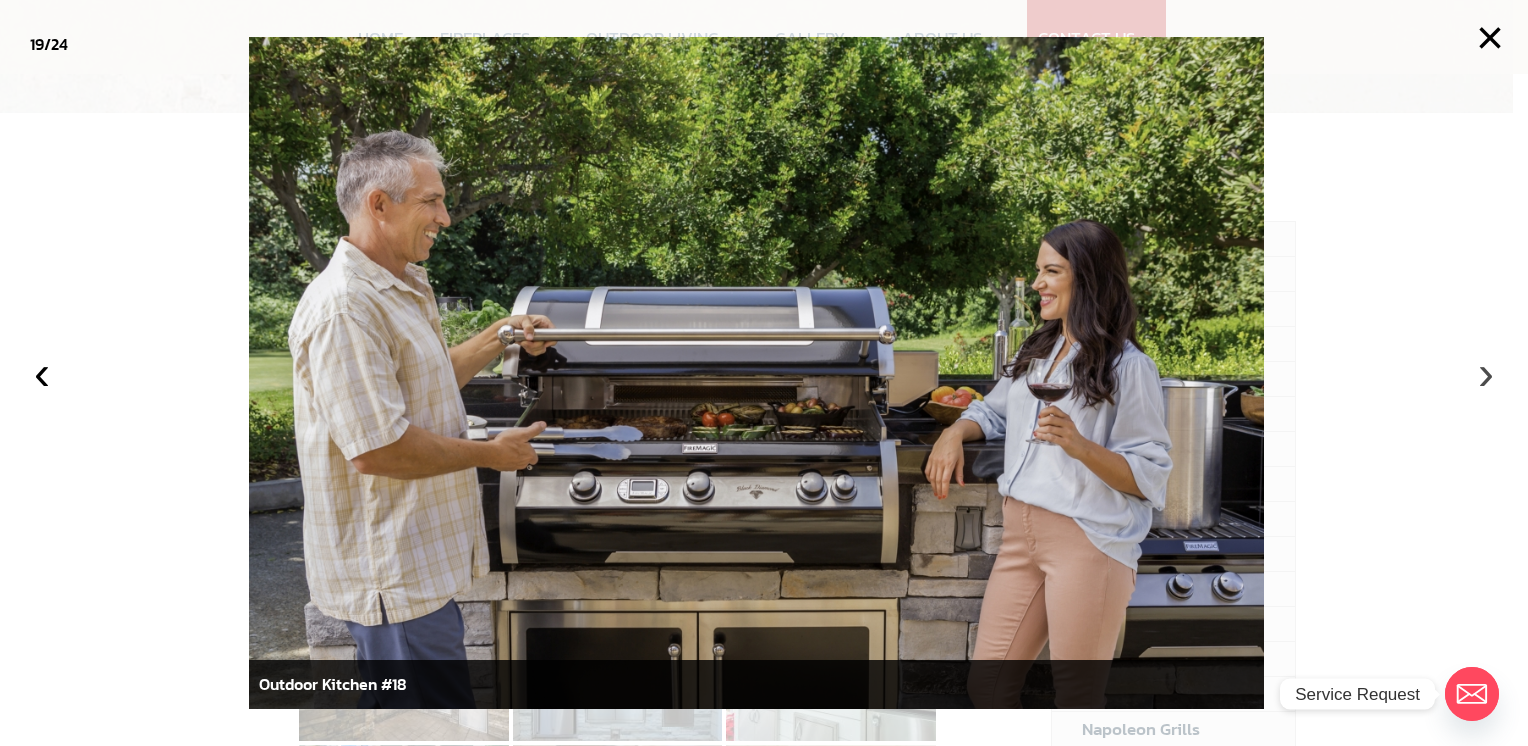 click on "›" at bounding box center [1486, 373] 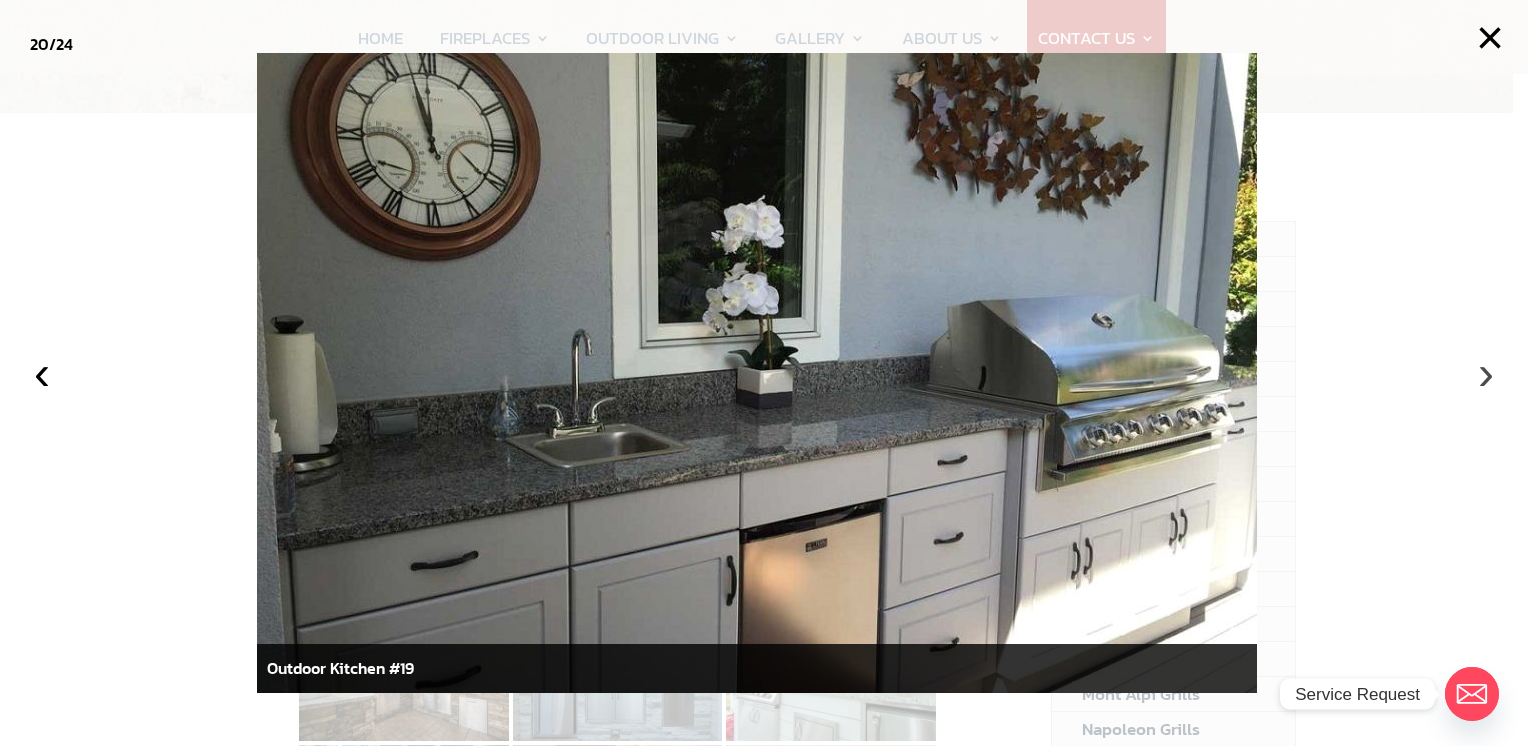 click on "›" at bounding box center [1486, 373] 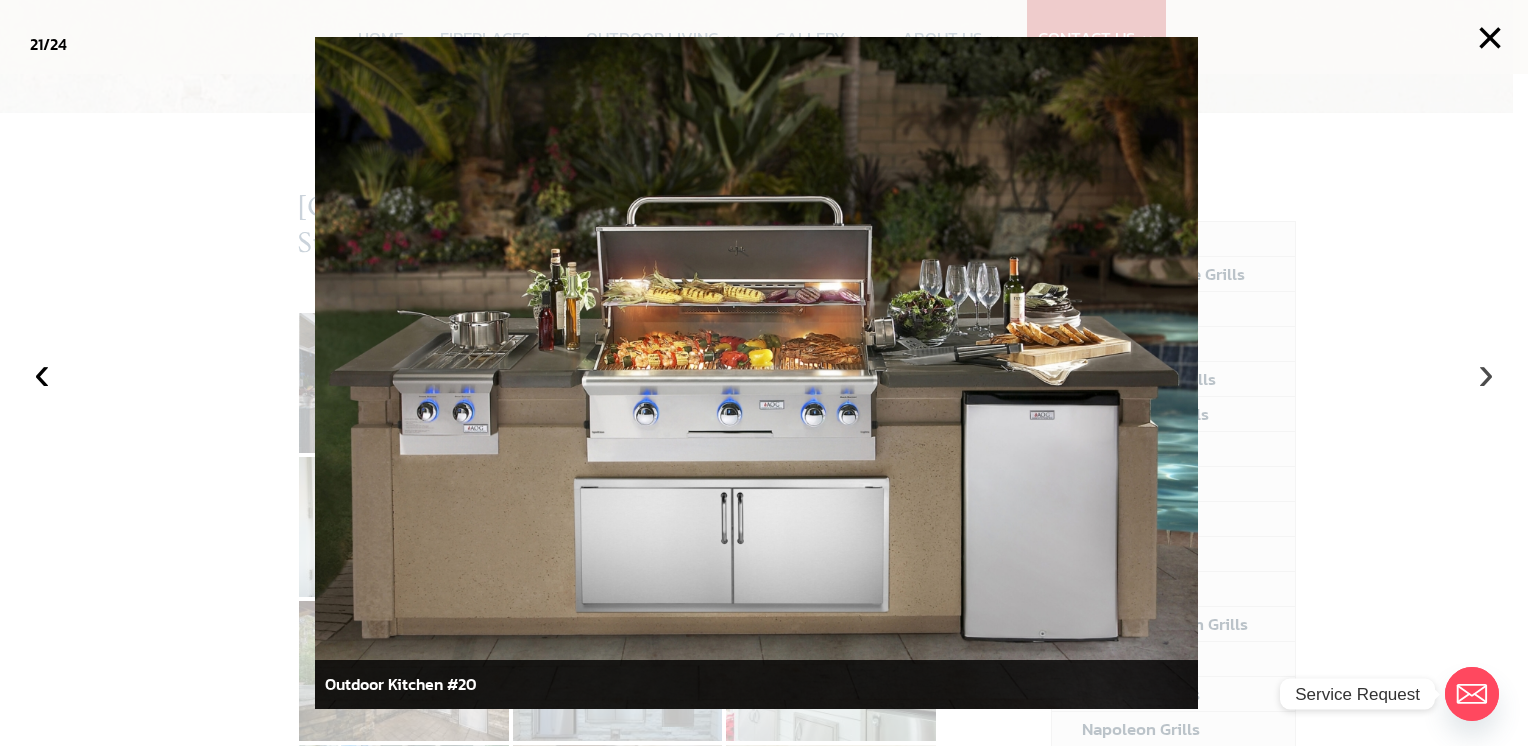click on "›" at bounding box center (1486, 373) 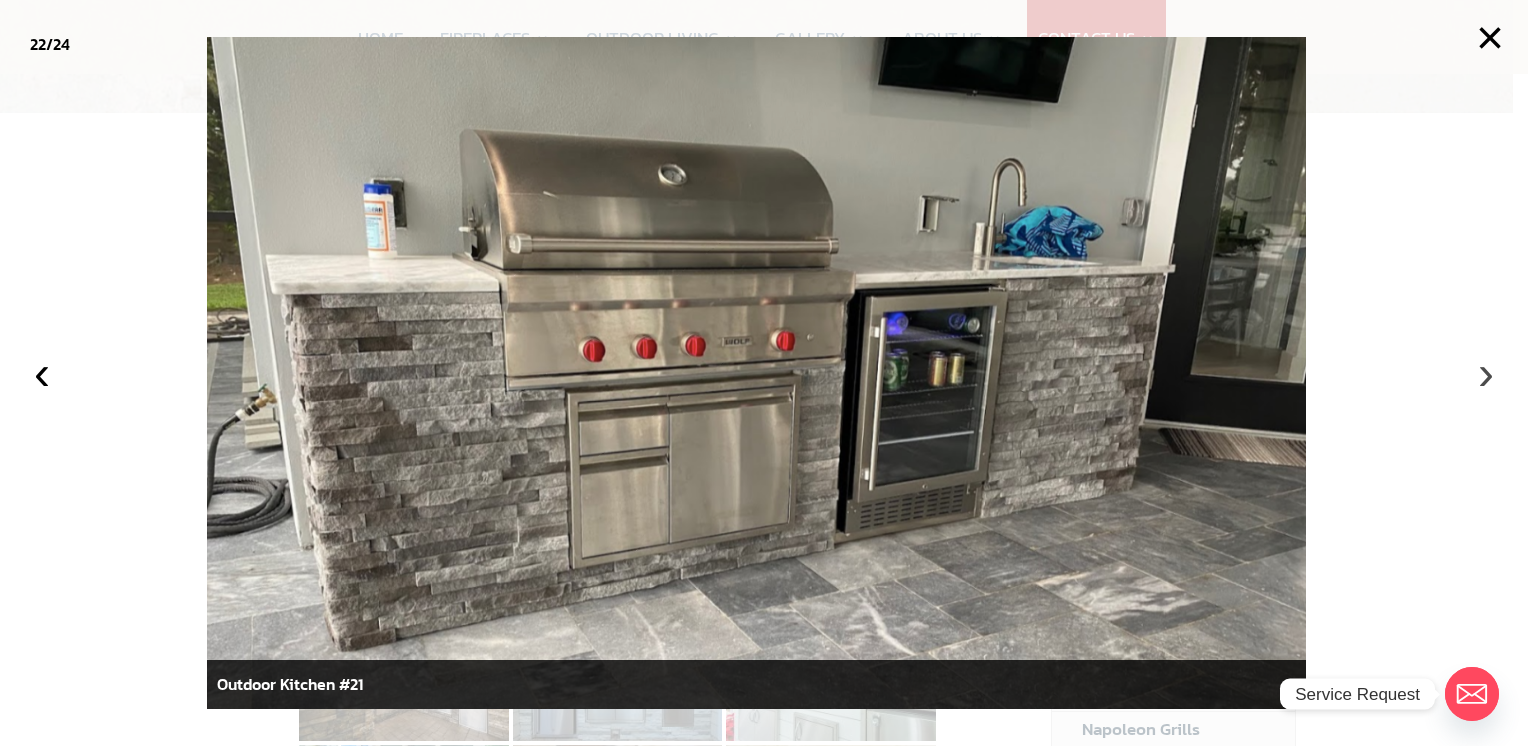 click on "›" at bounding box center [1486, 373] 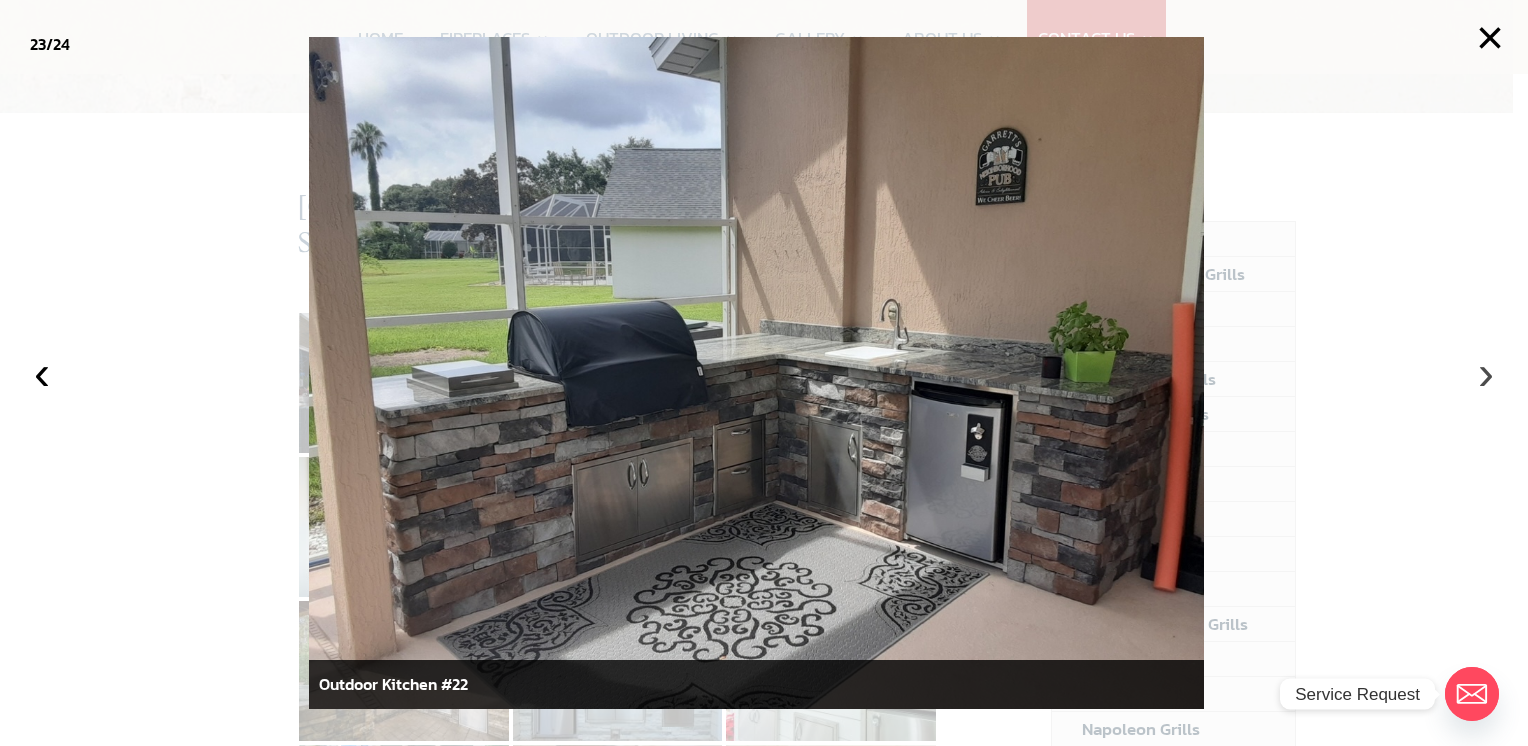 click on "›" at bounding box center [1486, 373] 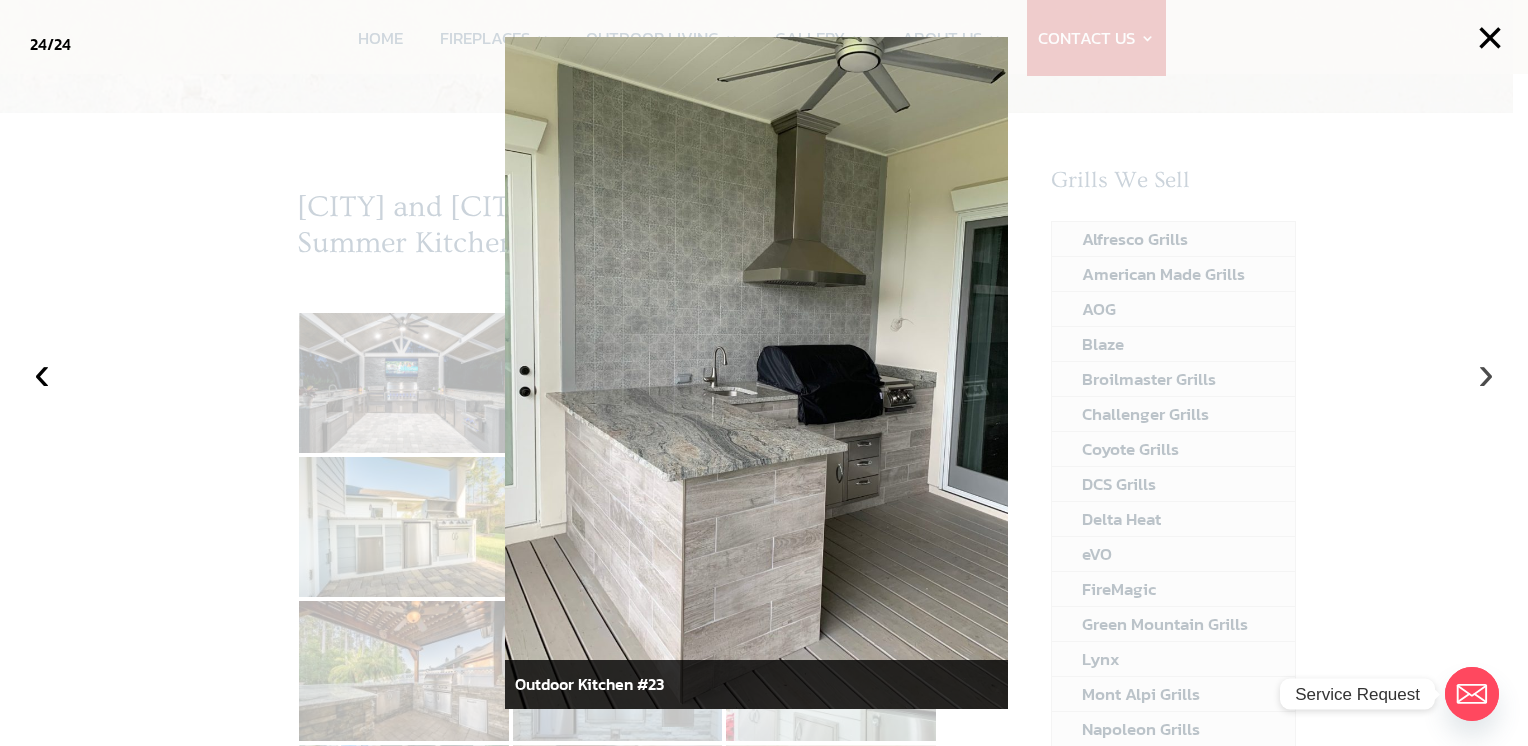 click on "›" at bounding box center [1486, 373] 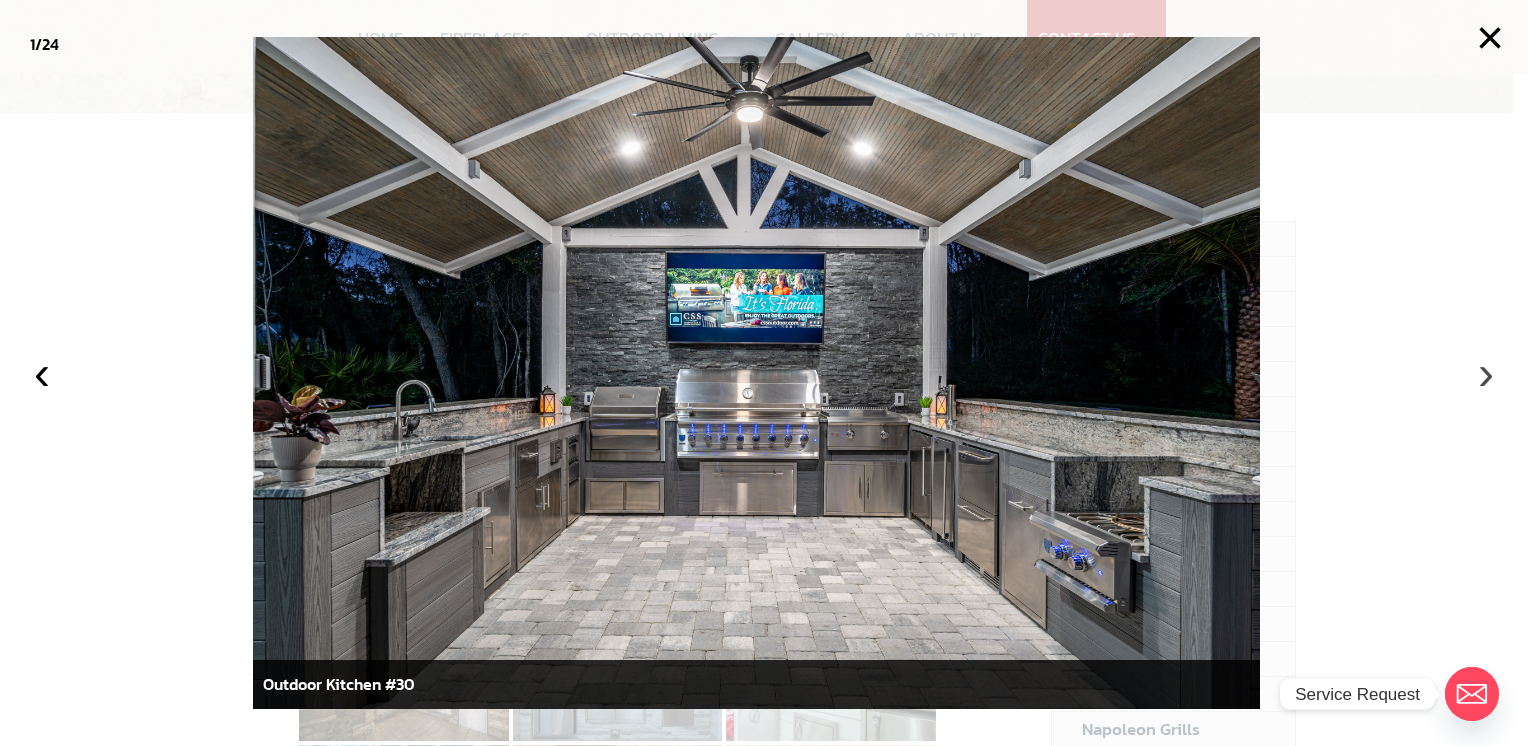 click on "›" at bounding box center [1486, 373] 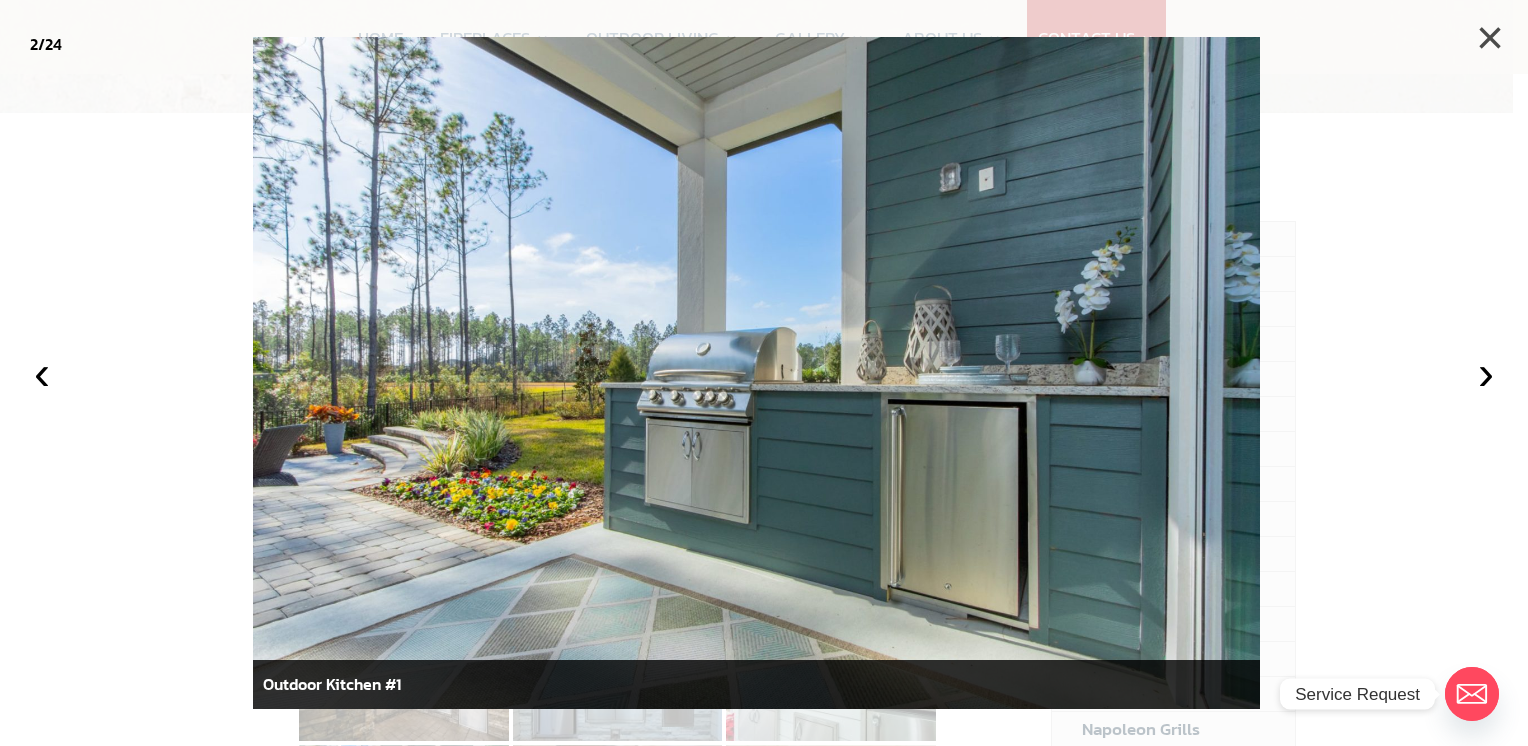 click on "×" at bounding box center [1490, 38] 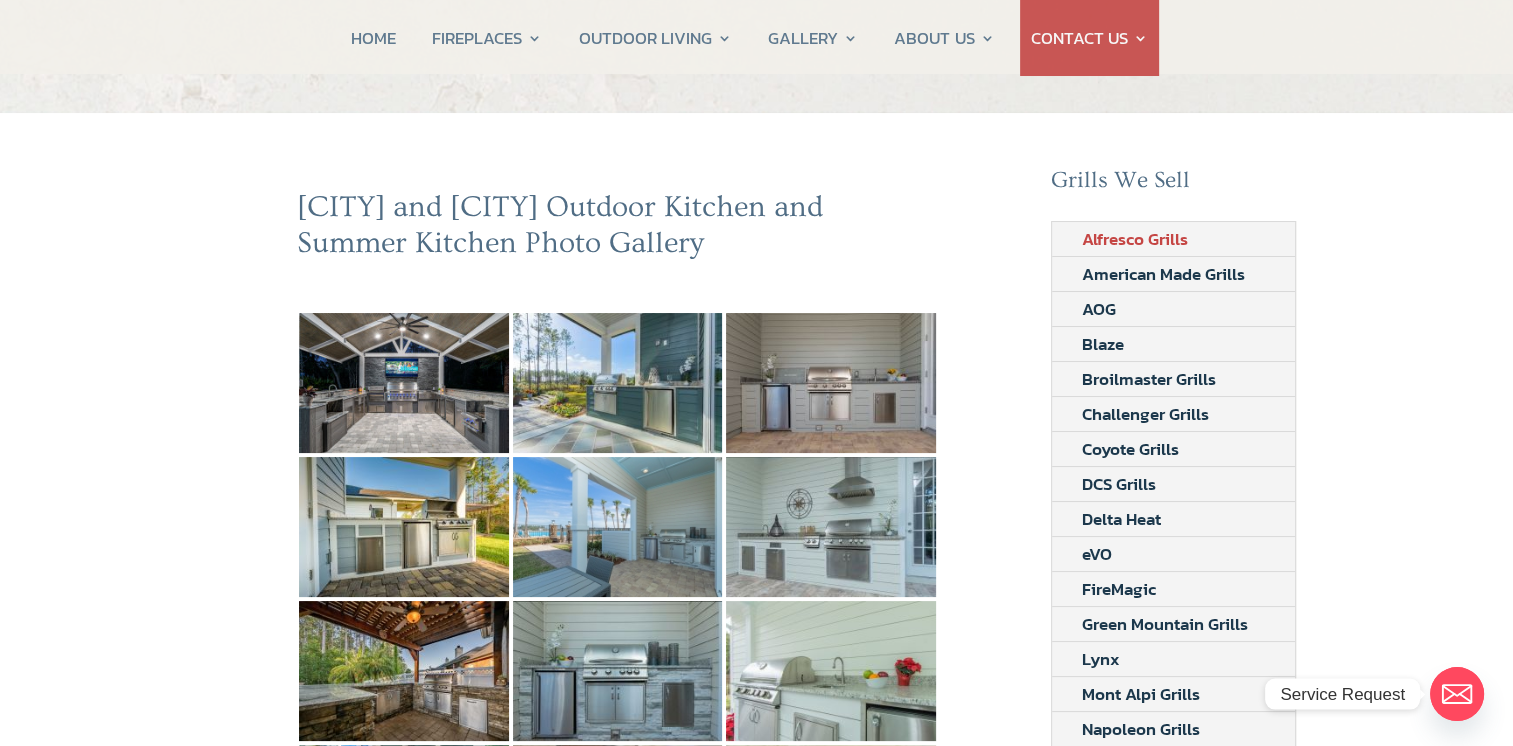 click on "Alfresco Grills" at bounding box center (1135, 239) 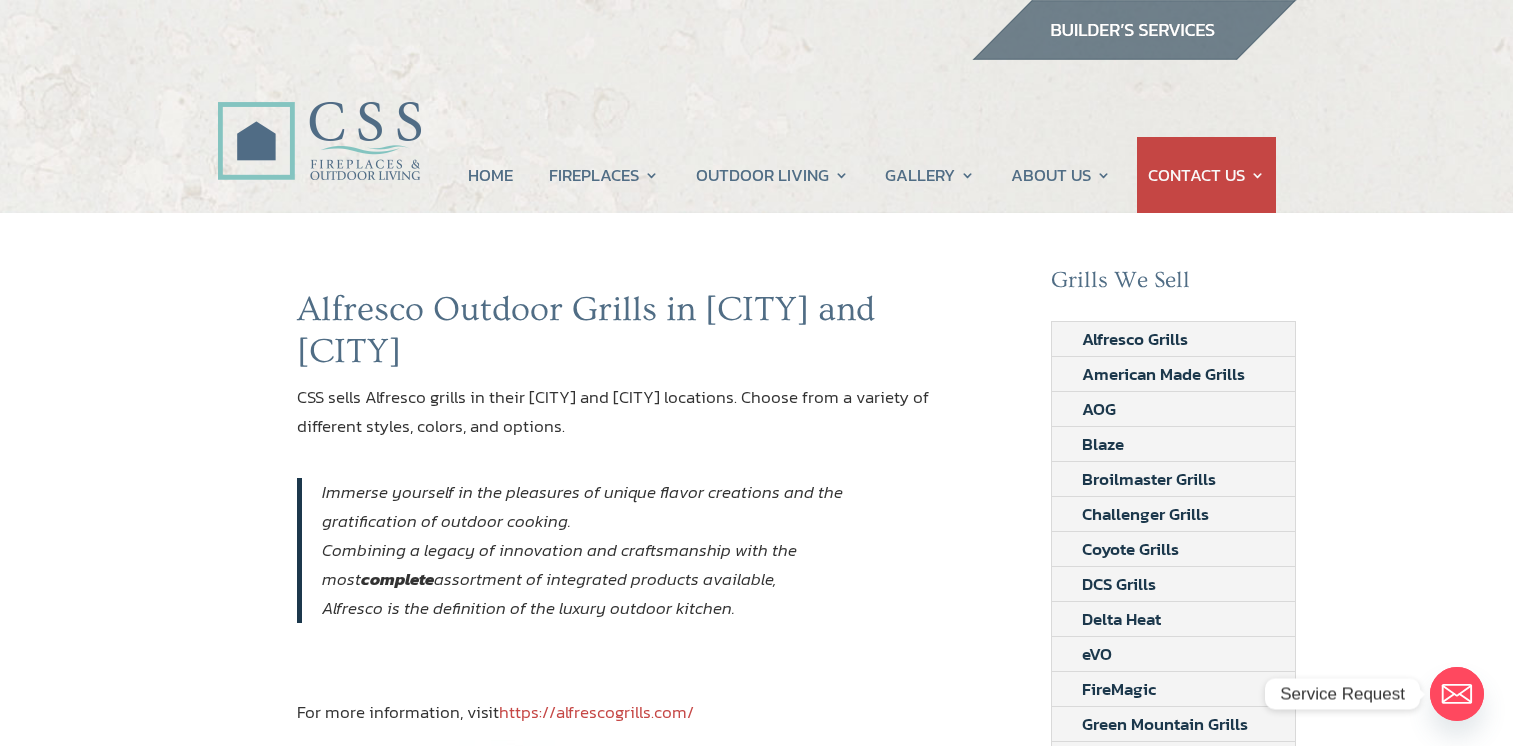 scroll, scrollTop: 0, scrollLeft: 0, axis: both 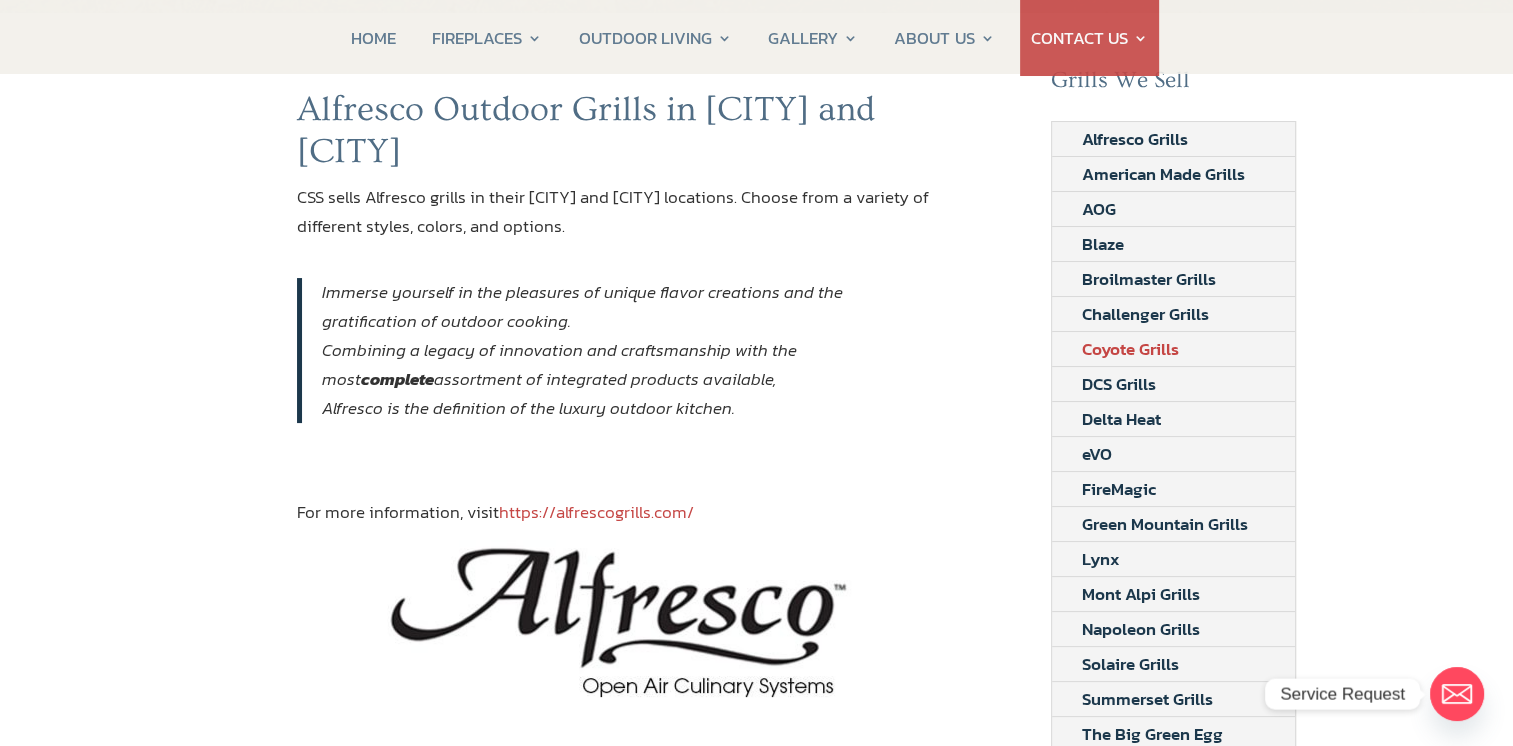 click on "Coyote Grills" at bounding box center (1130, 349) 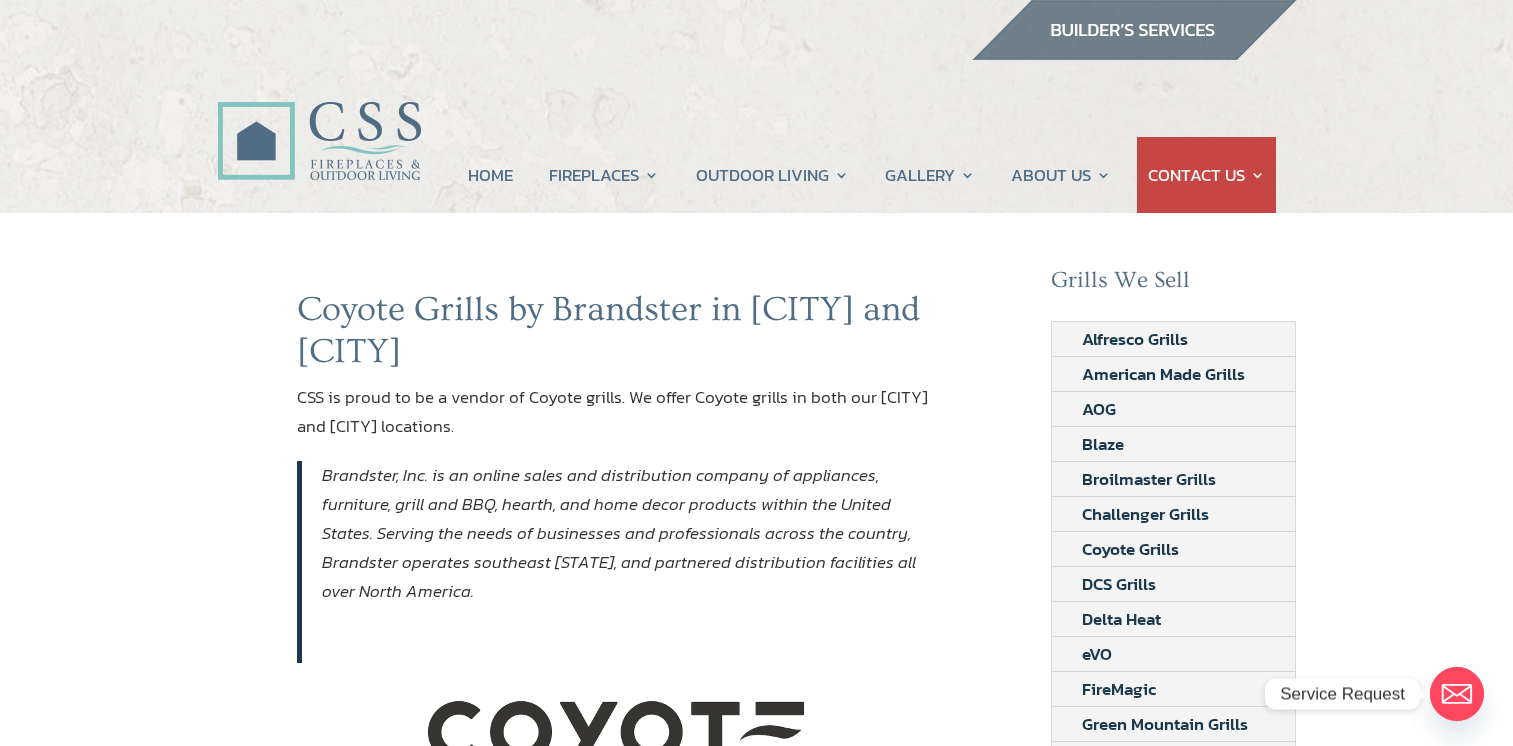 scroll, scrollTop: 0, scrollLeft: 0, axis: both 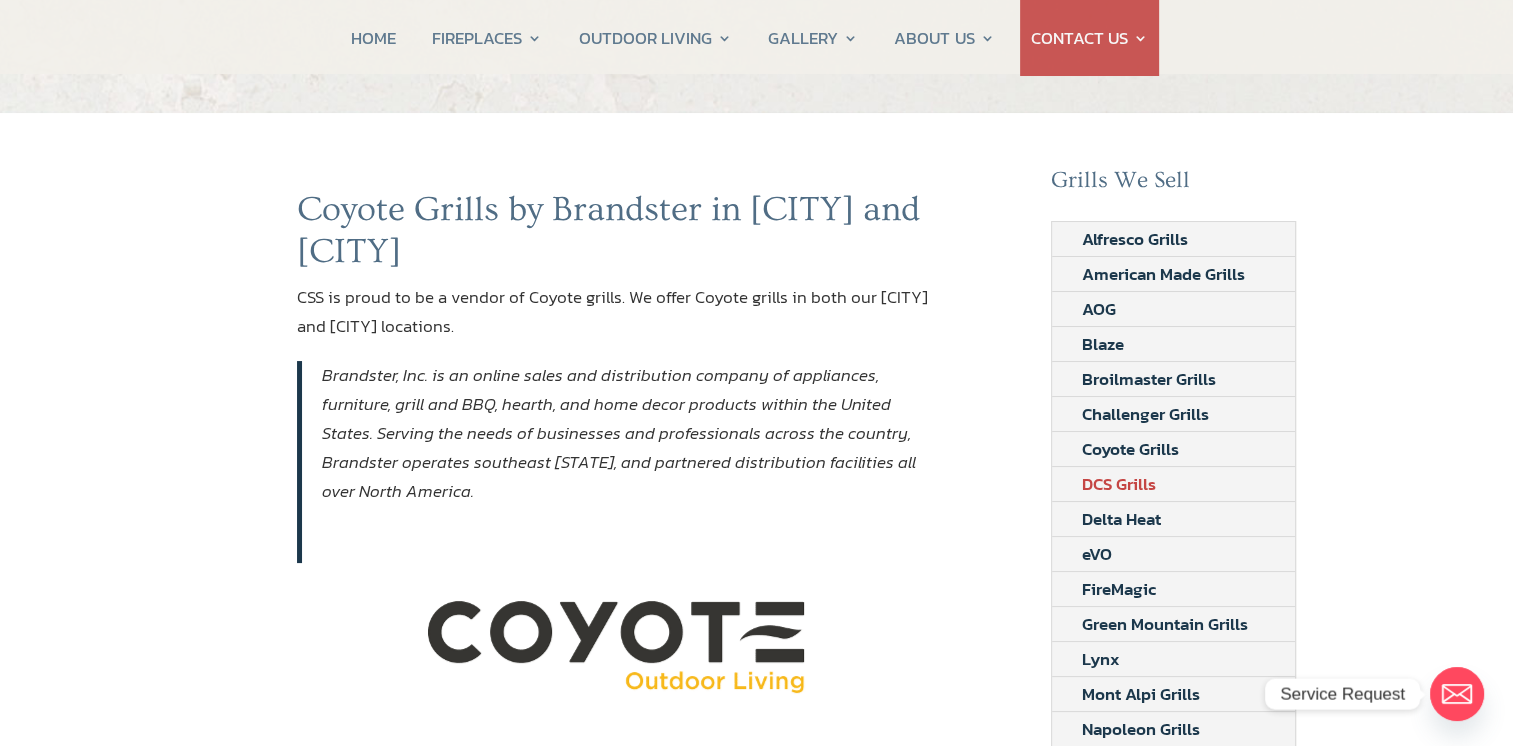 click on "DCS Grills" at bounding box center (1119, 484) 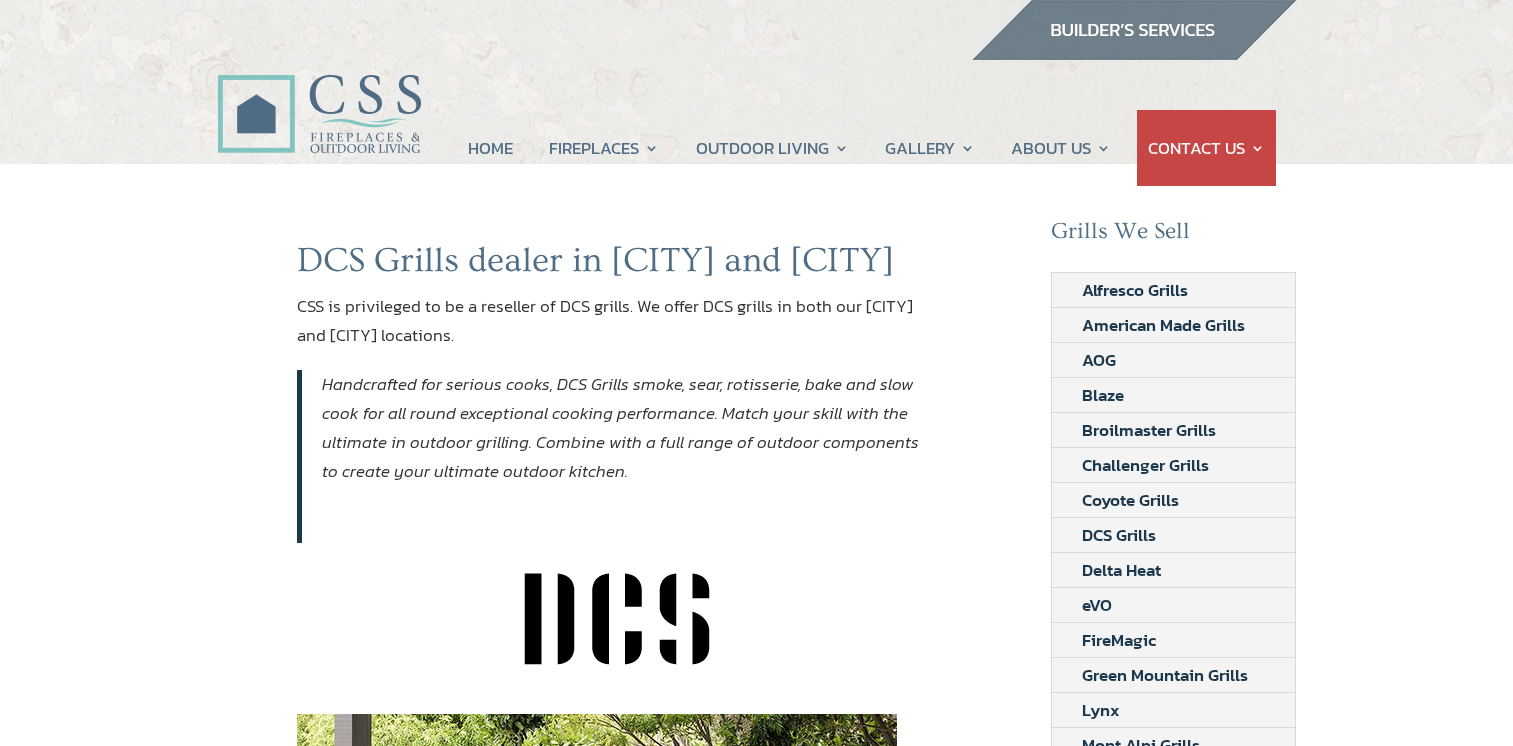 scroll, scrollTop: 0, scrollLeft: 0, axis: both 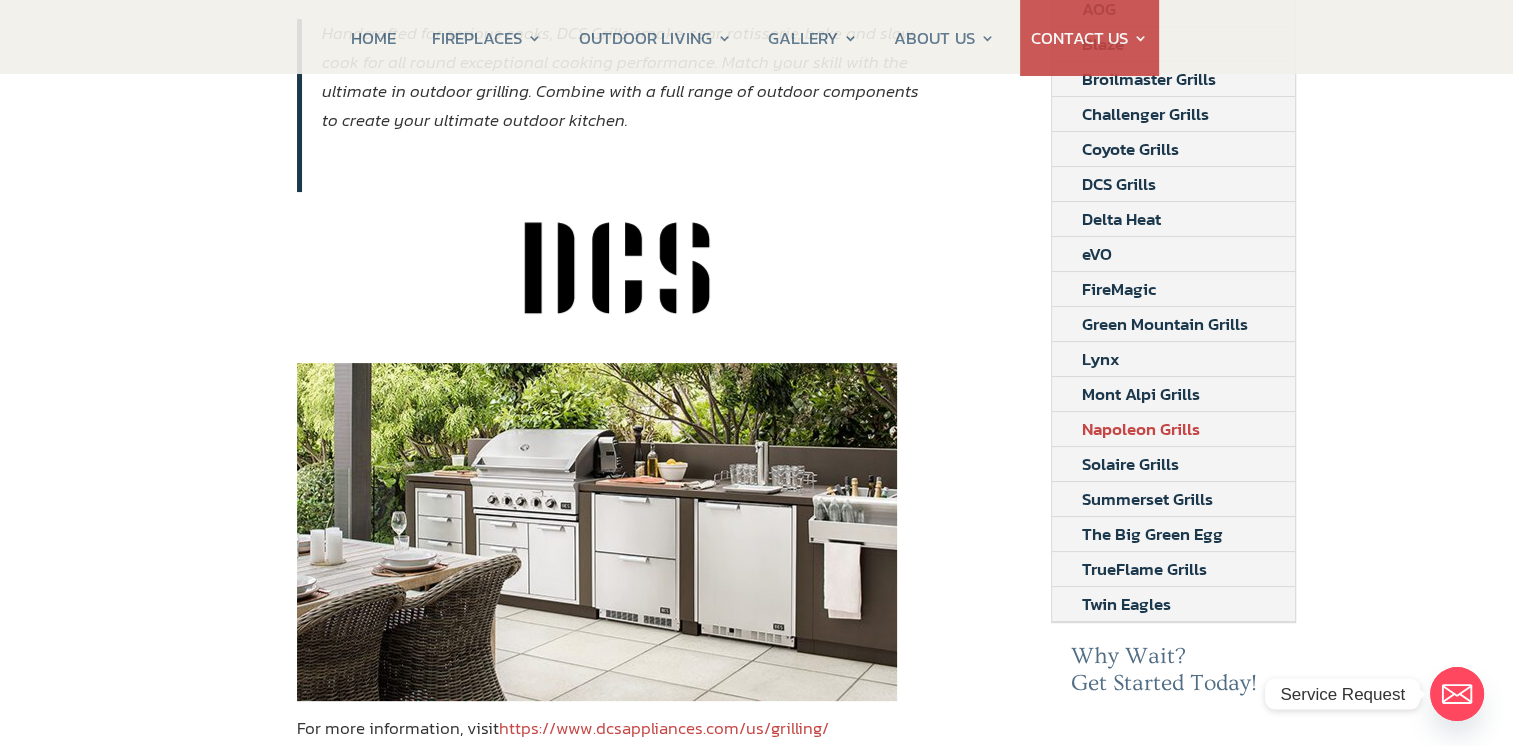 click on "Napoleon Grills" at bounding box center (1141, 429) 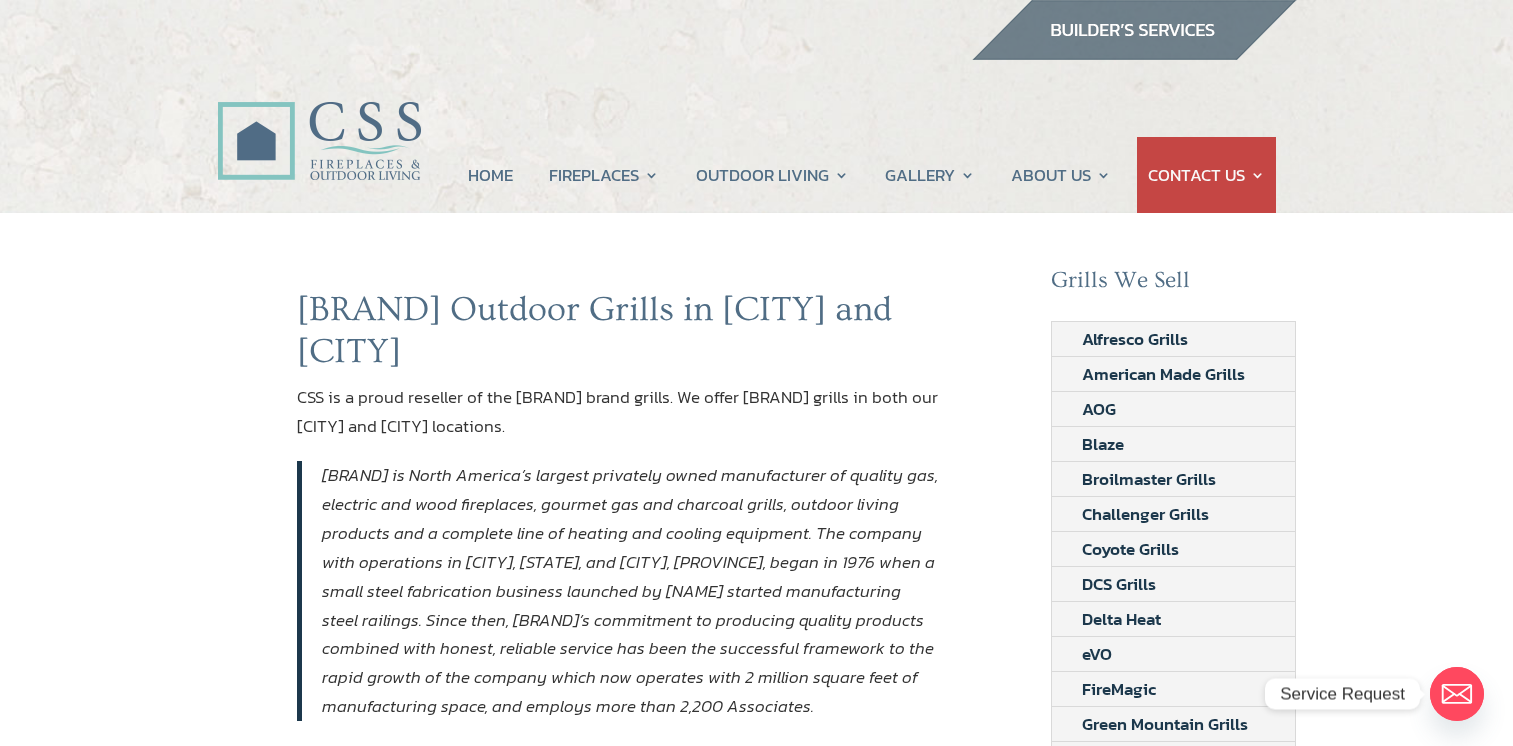 scroll, scrollTop: 0, scrollLeft: 0, axis: both 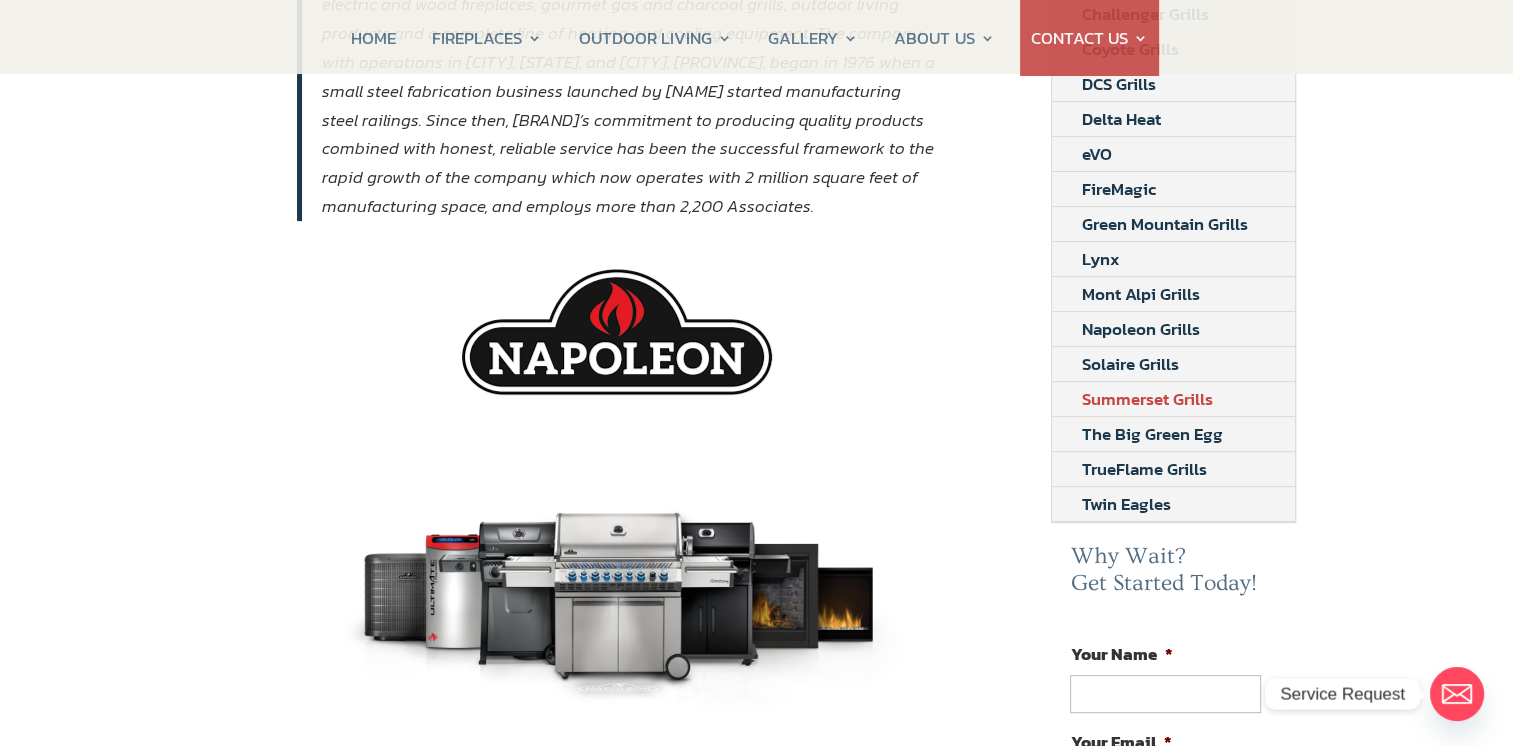 click on "Summerset Grills" at bounding box center (1147, 399) 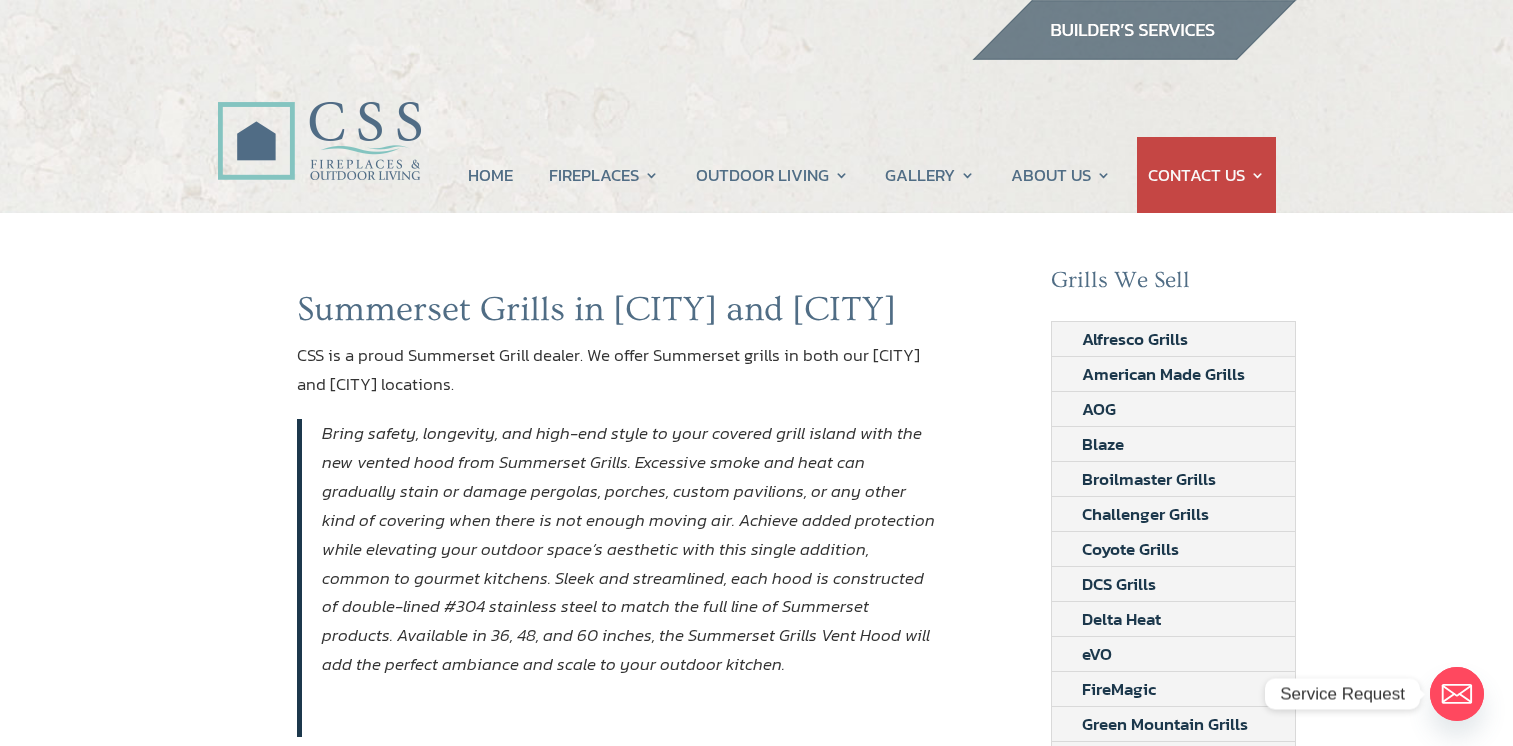 scroll, scrollTop: 0, scrollLeft: 0, axis: both 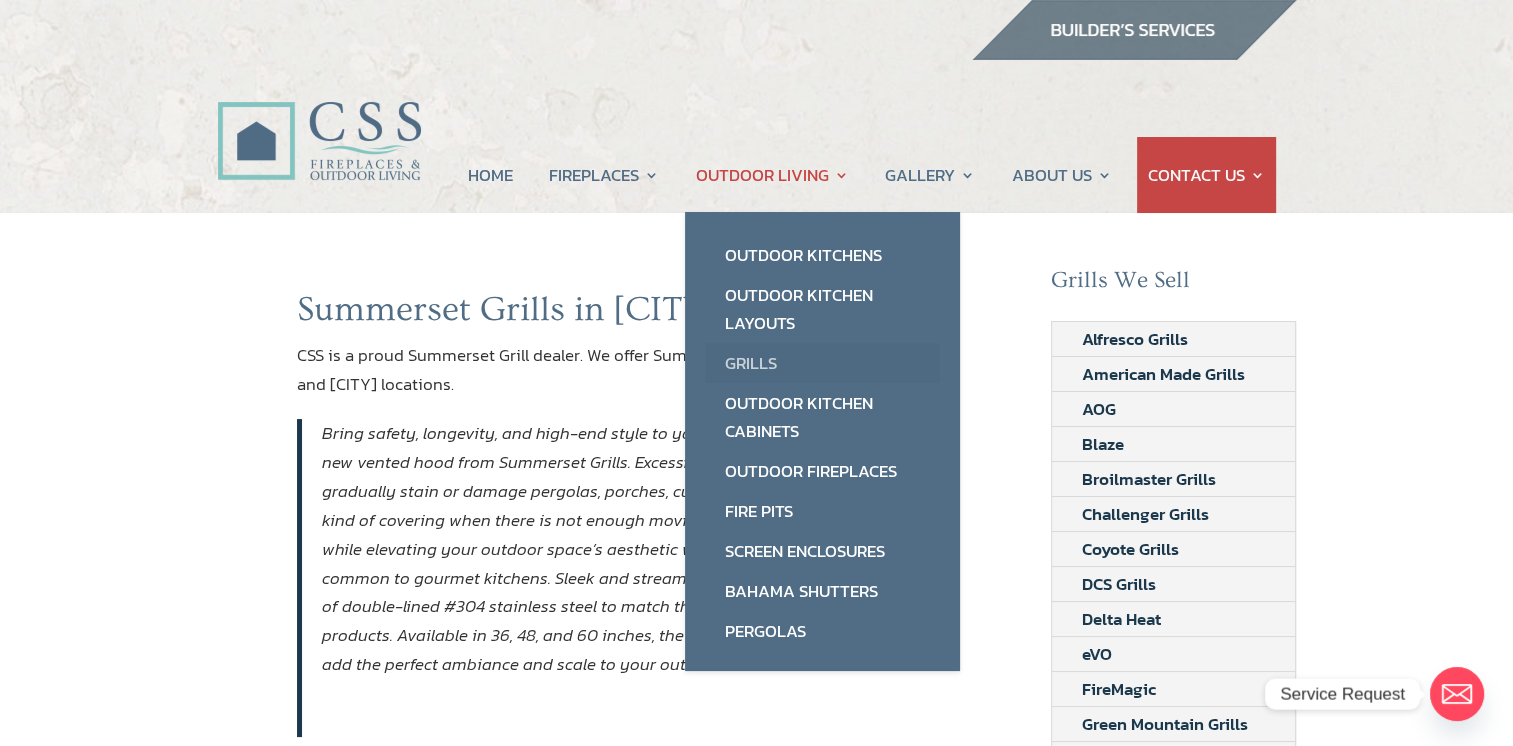 click on "Grills" at bounding box center [822, 363] 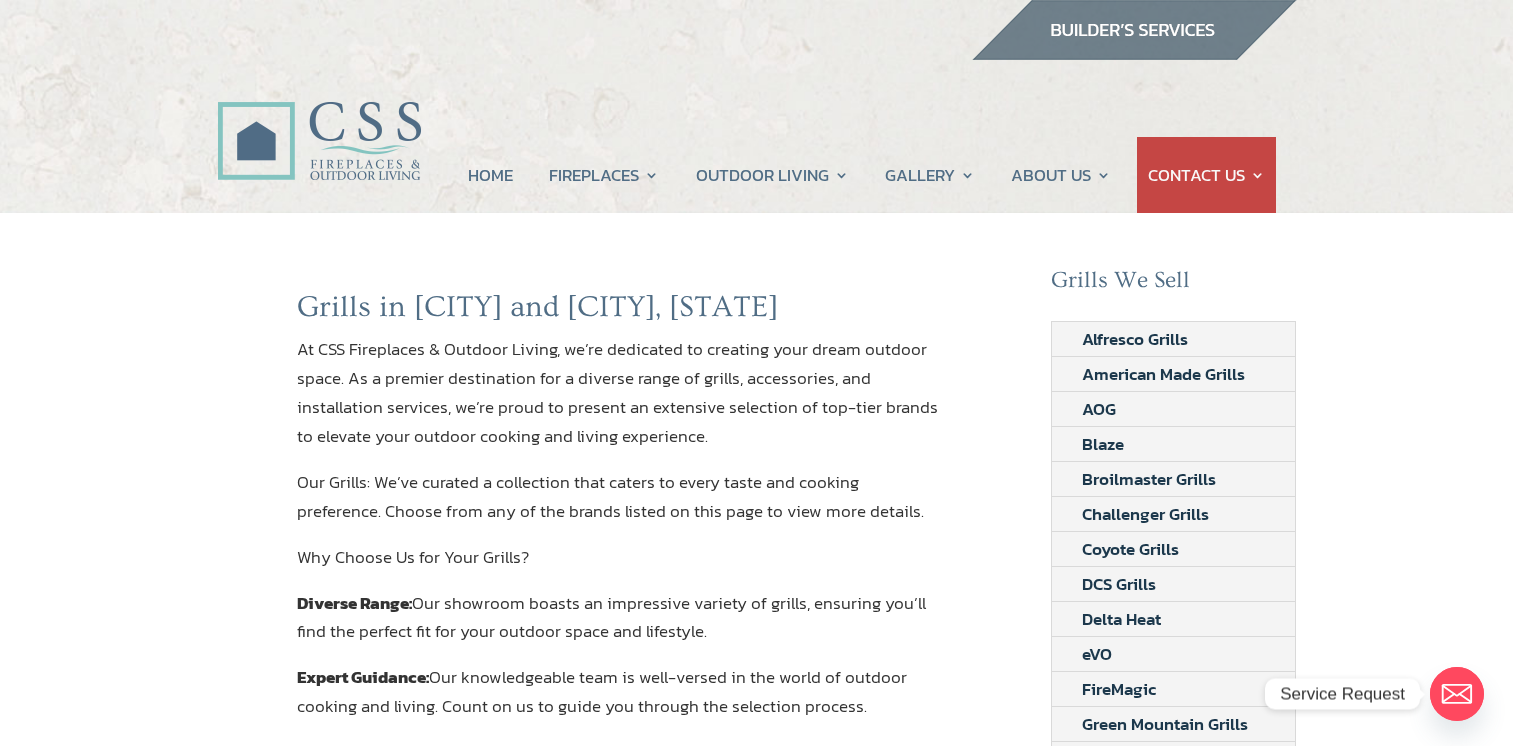 scroll, scrollTop: 0, scrollLeft: 0, axis: both 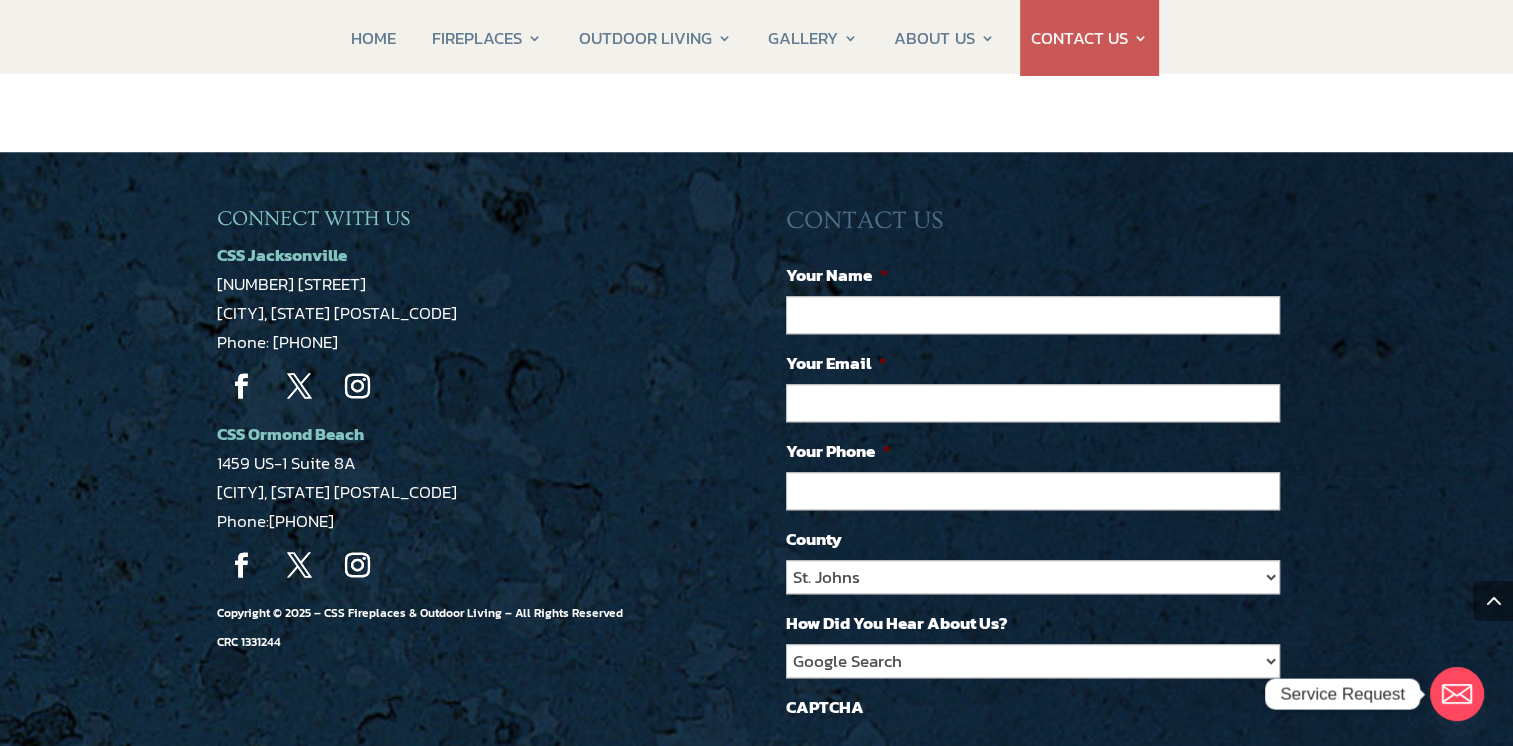 click on "1459 US-1 Suite 8A" at bounding box center (286, 463) 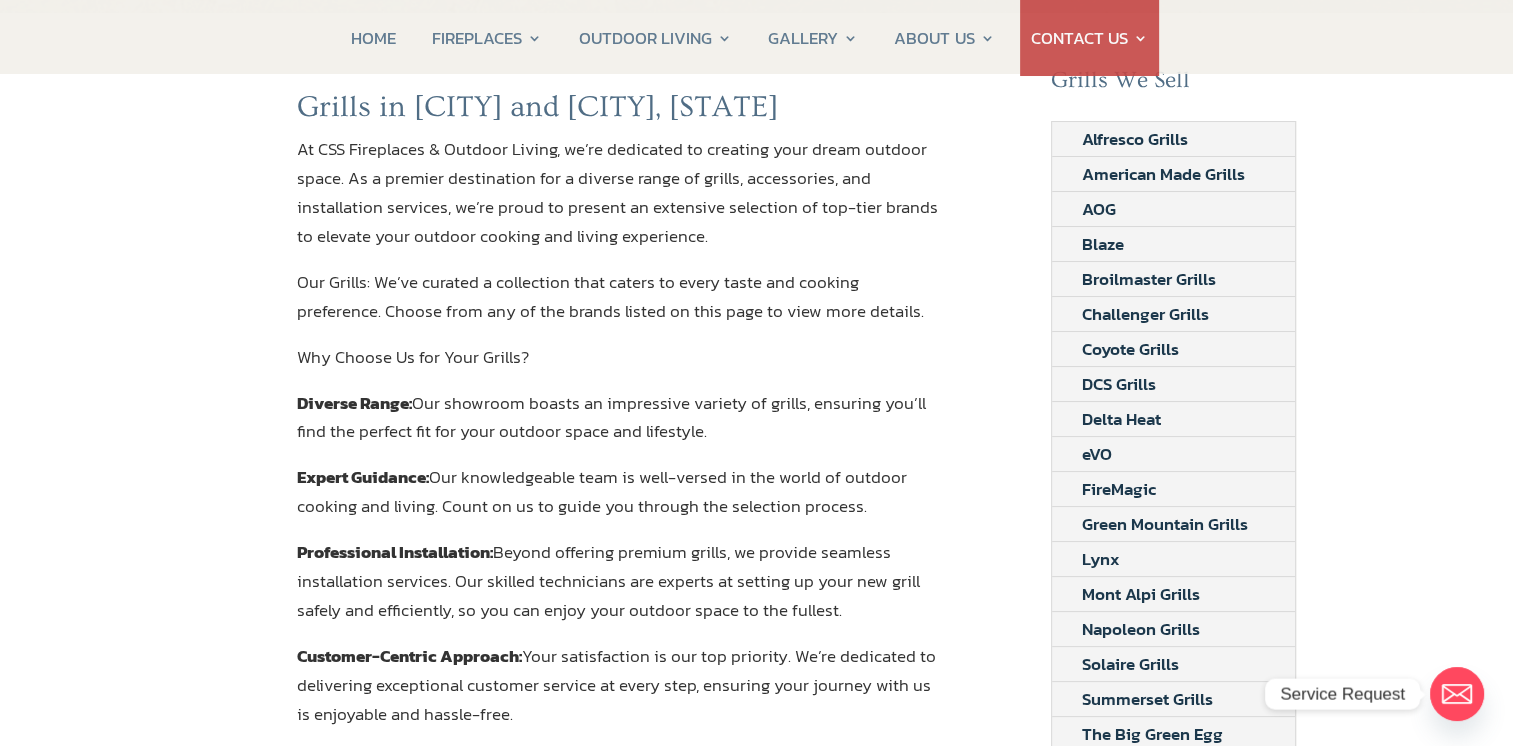 scroll, scrollTop: 0, scrollLeft: 0, axis: both 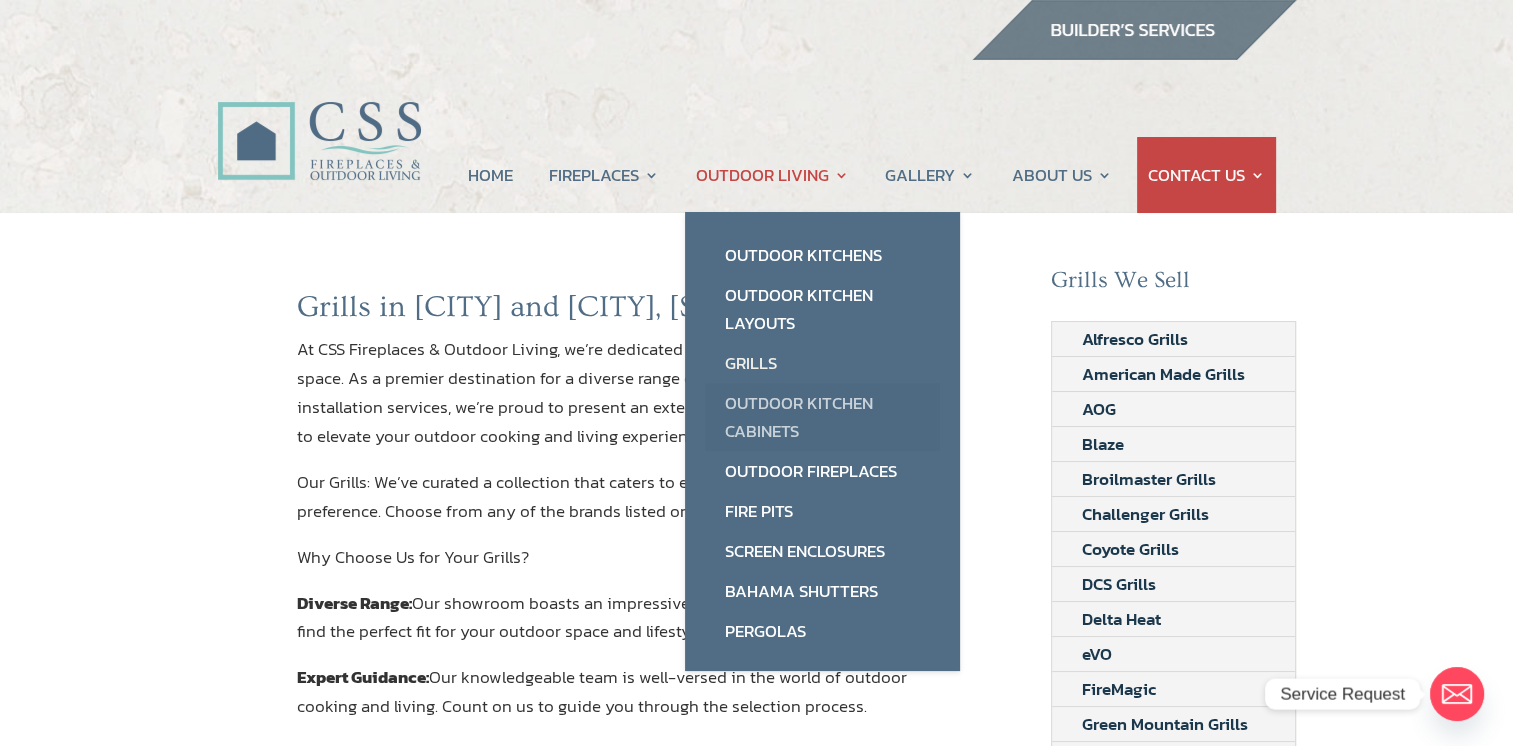 click on "Outdoor Kitchen Cabinets" at bounding box center [822, 417] 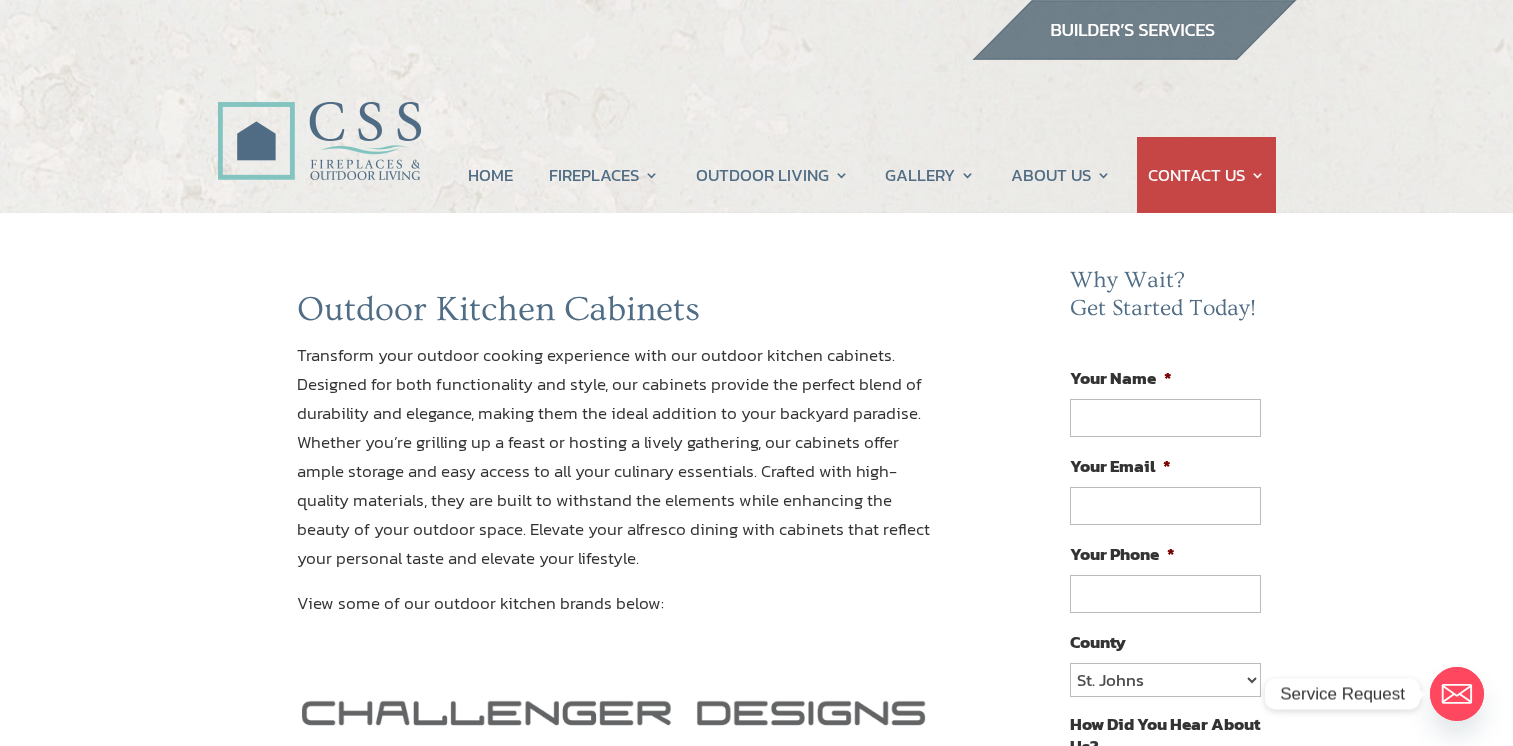scroll, scrollTop: 0, scrollLeft: 0, axis: both 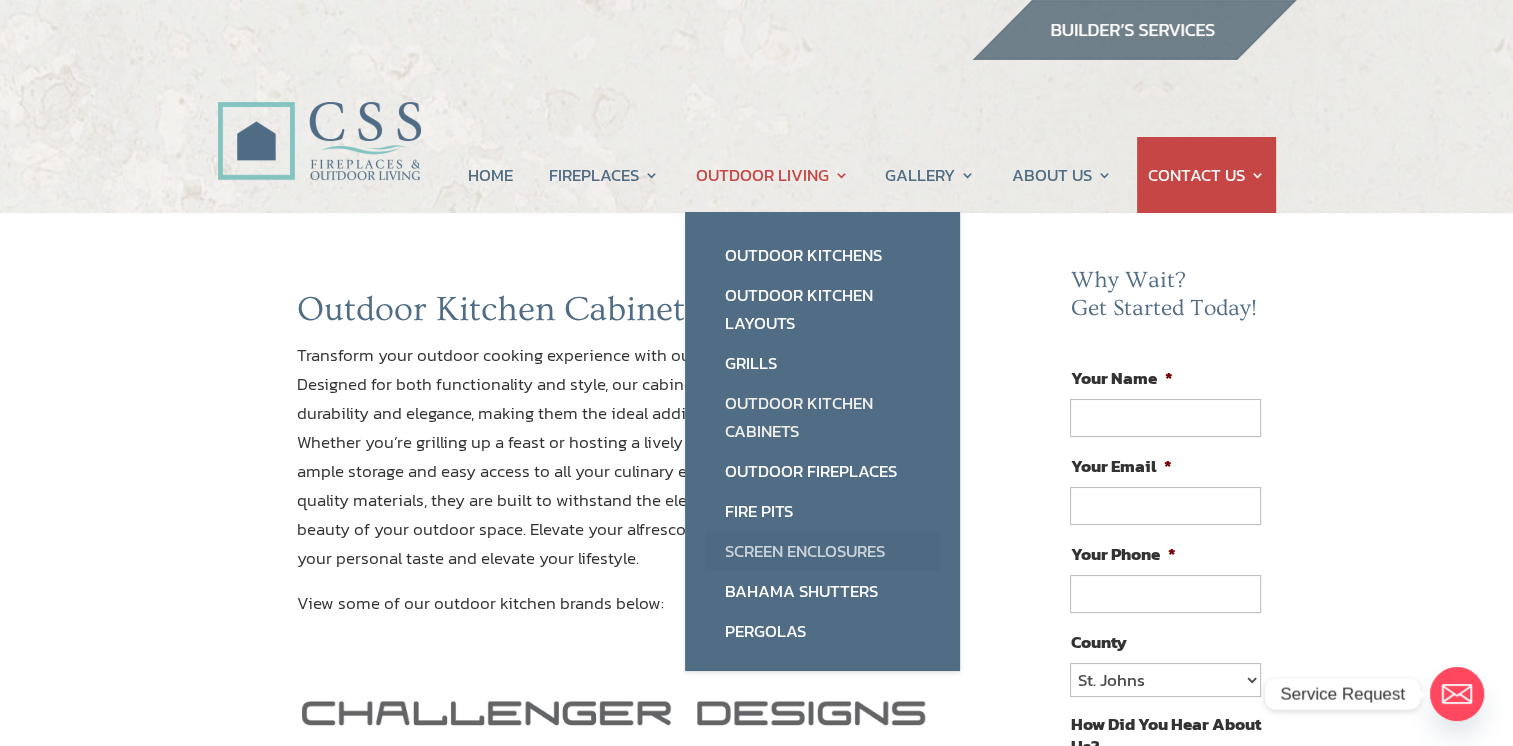 click on "Screen Enclosures" at bounding box center [822, 551] 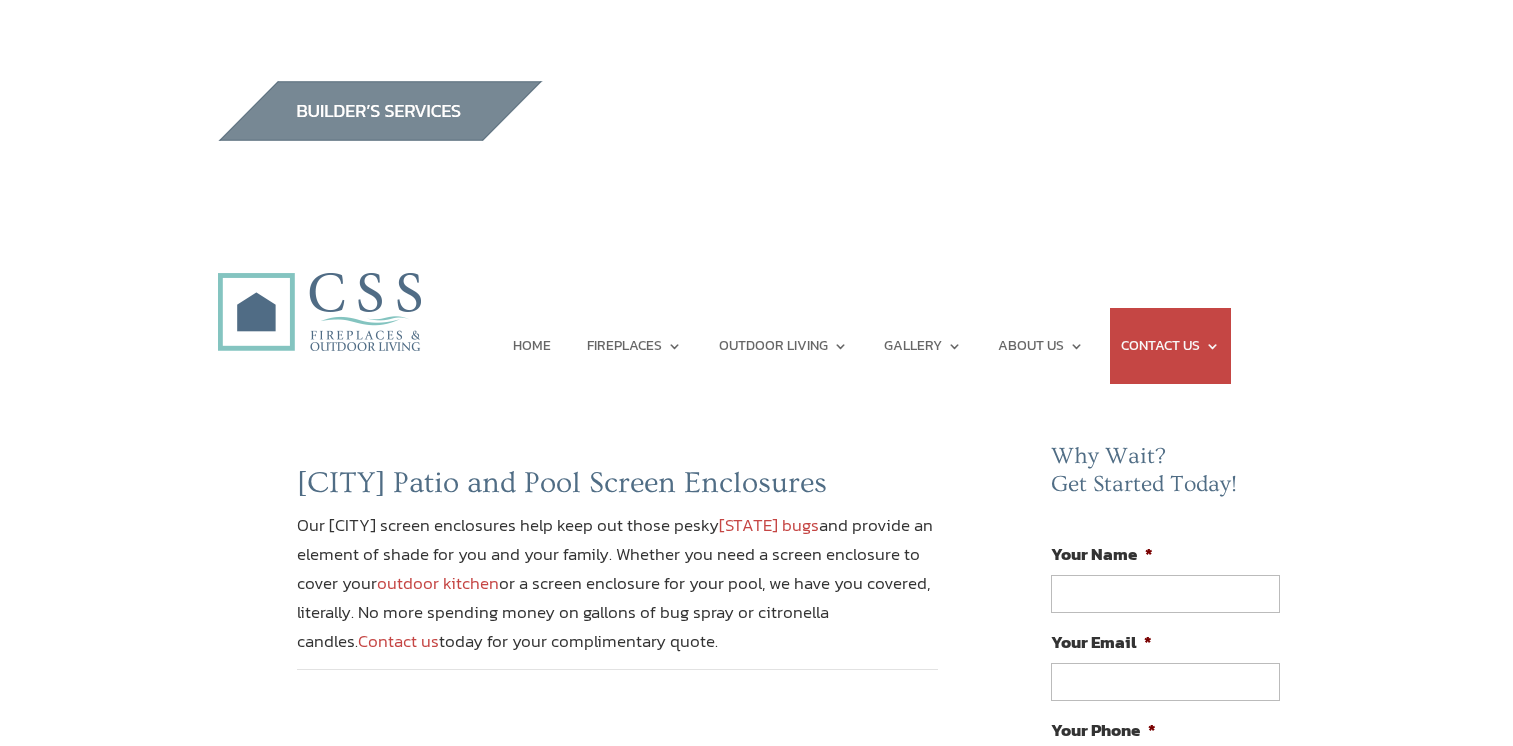 scroll, scrollTop: 0, scrollLeft: 0, axis: both 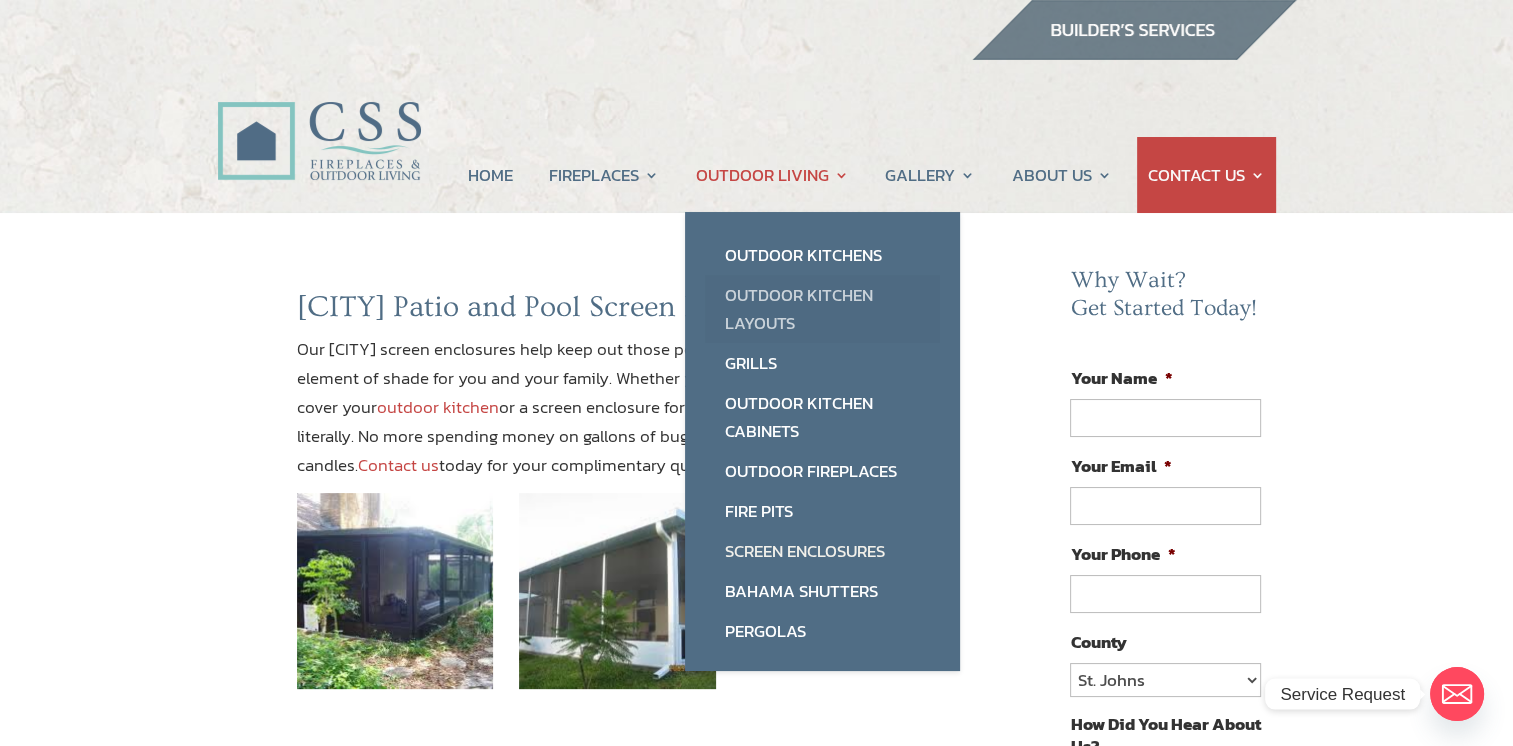 click on "Outdoor Kitchen Layouts" at bounding box center [822, 309] 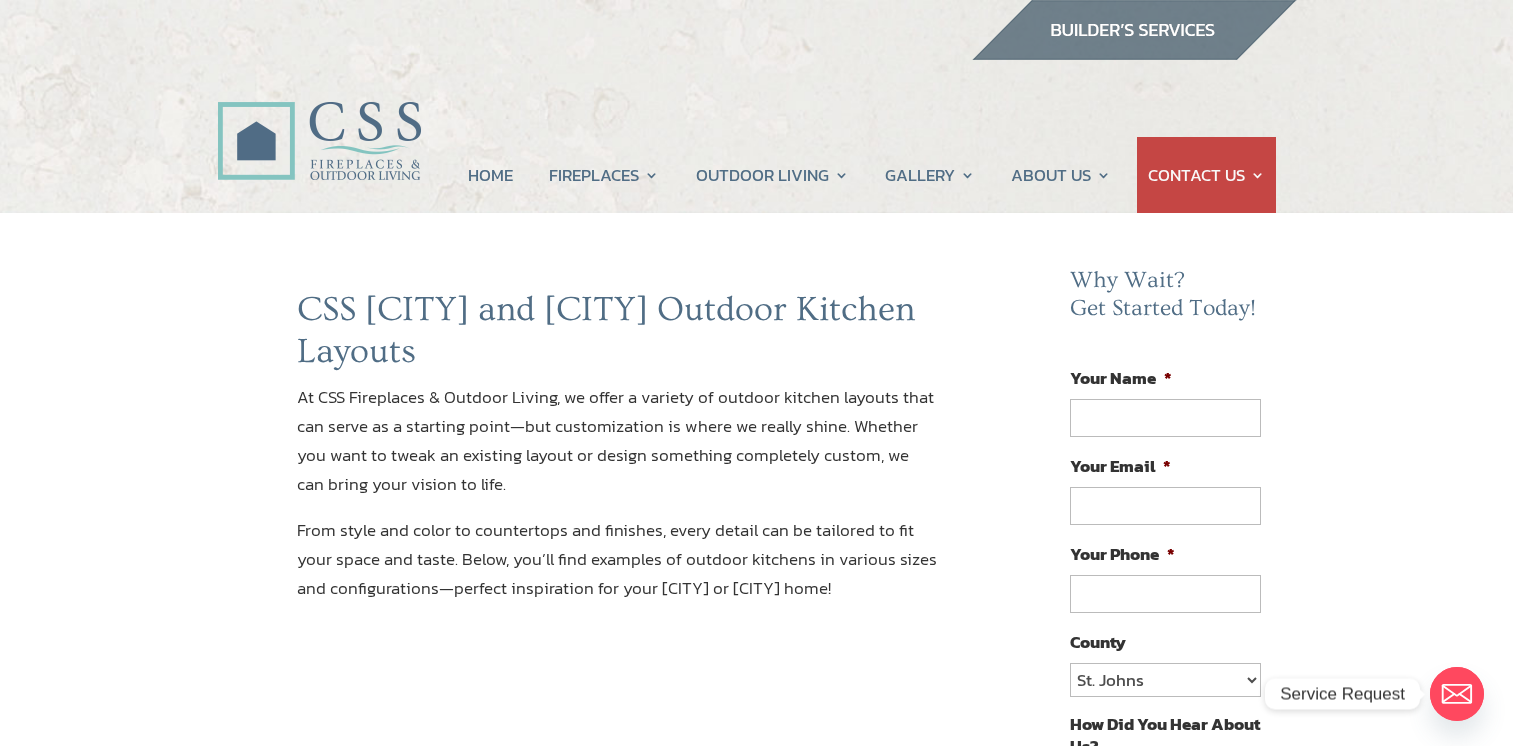 scroll, scrollTop: 0, scrollLeft: 0, axis: both 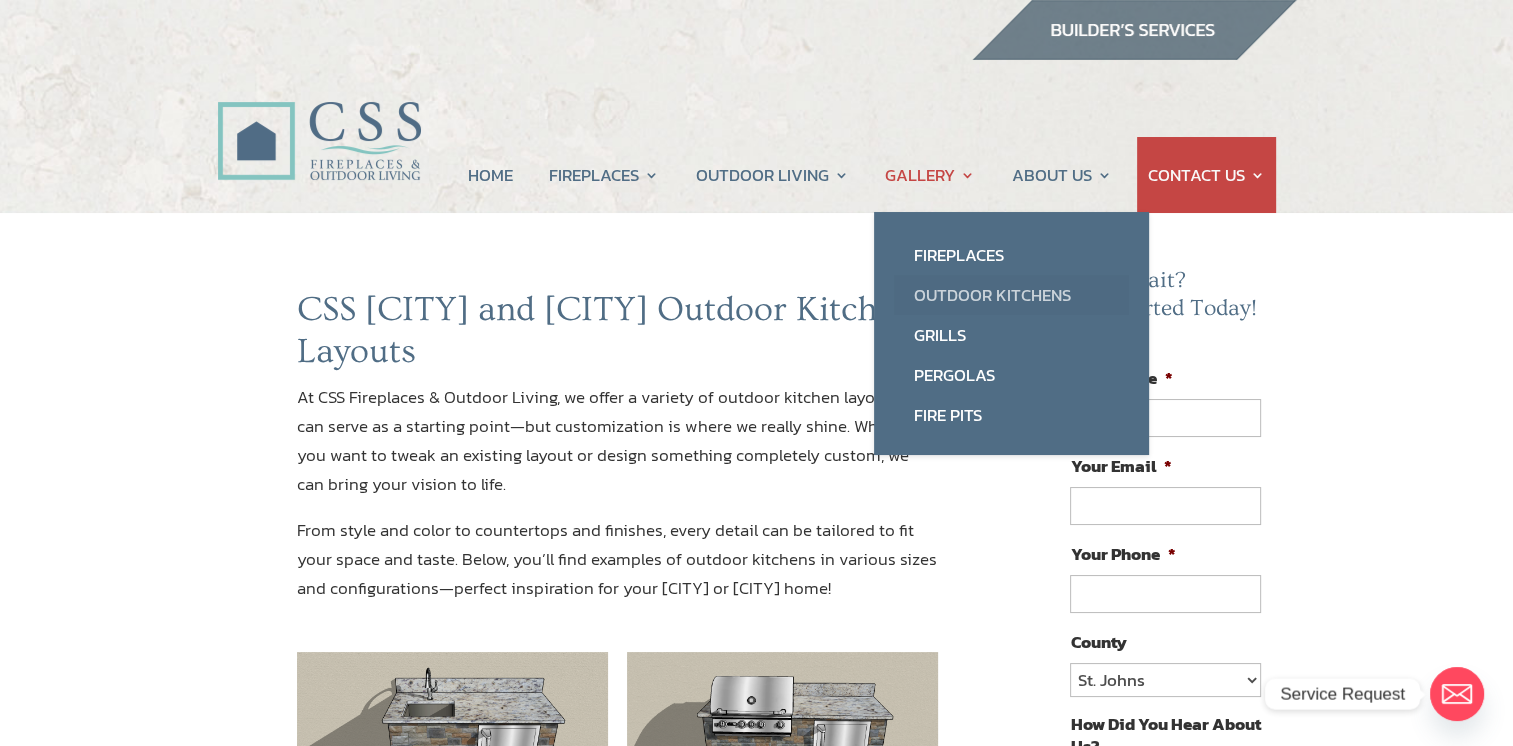 click on "Outdoor Kitchens" at bounding box center [1011, 295] 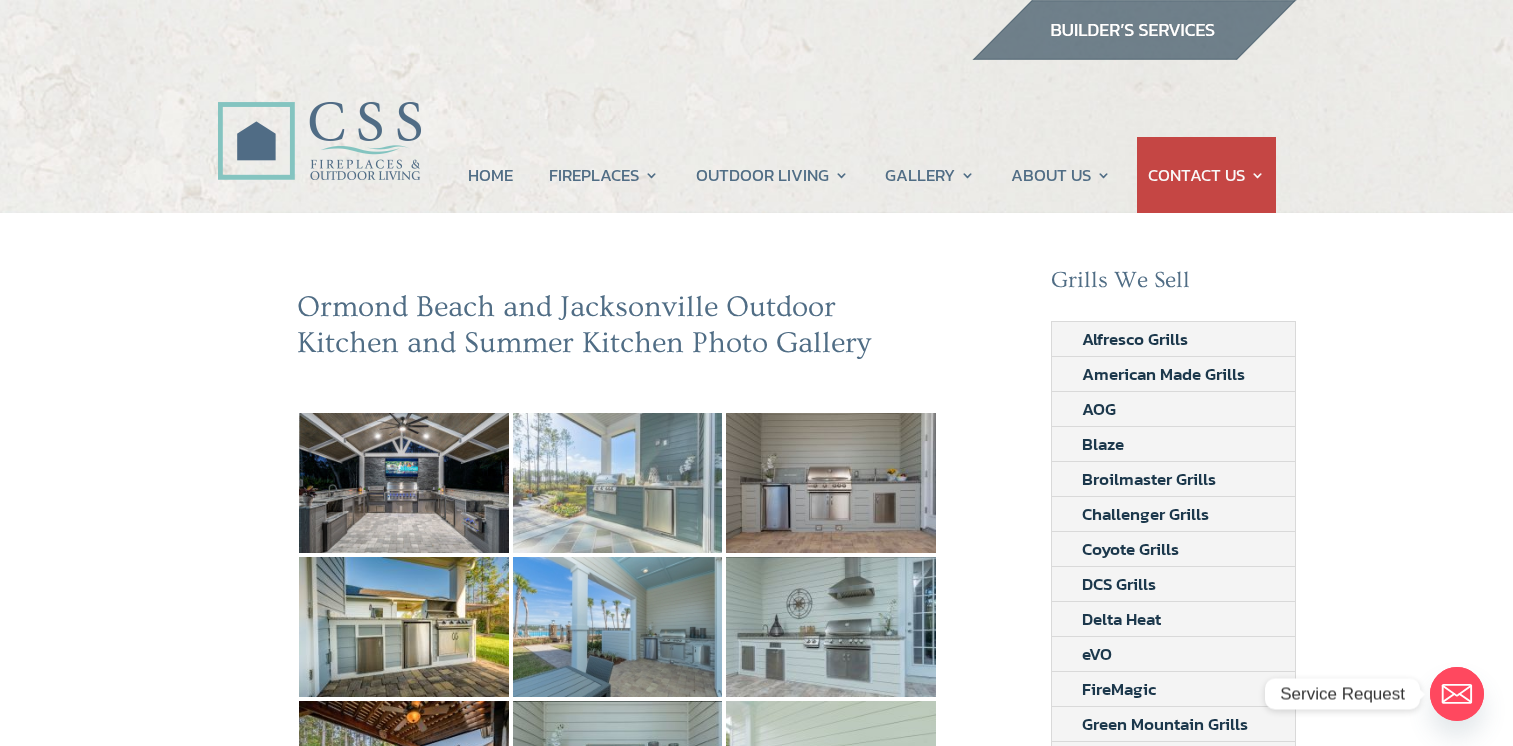 scroll, scrollTop: 0, scrollLeft: 0, axis: both 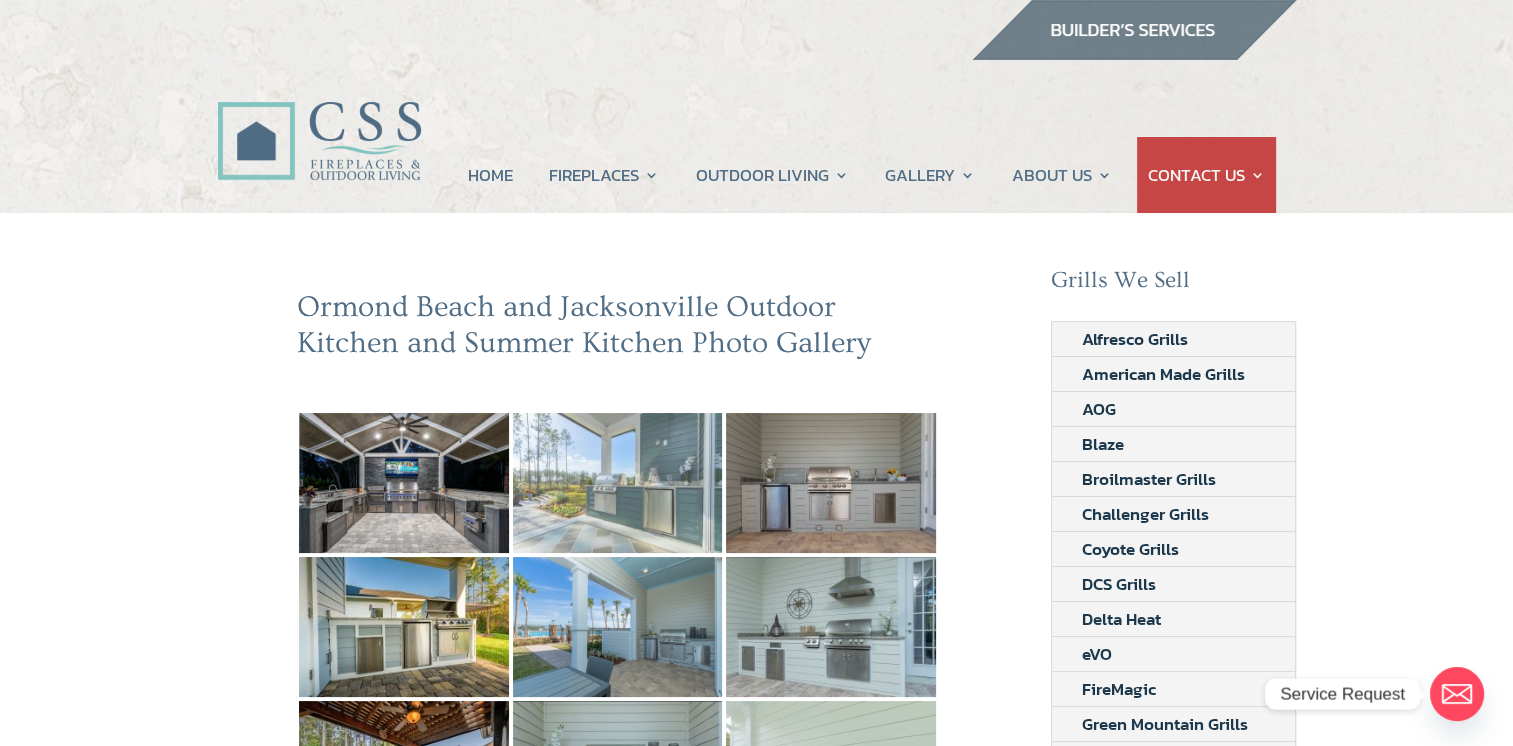 click at bounding box center [618, 483] 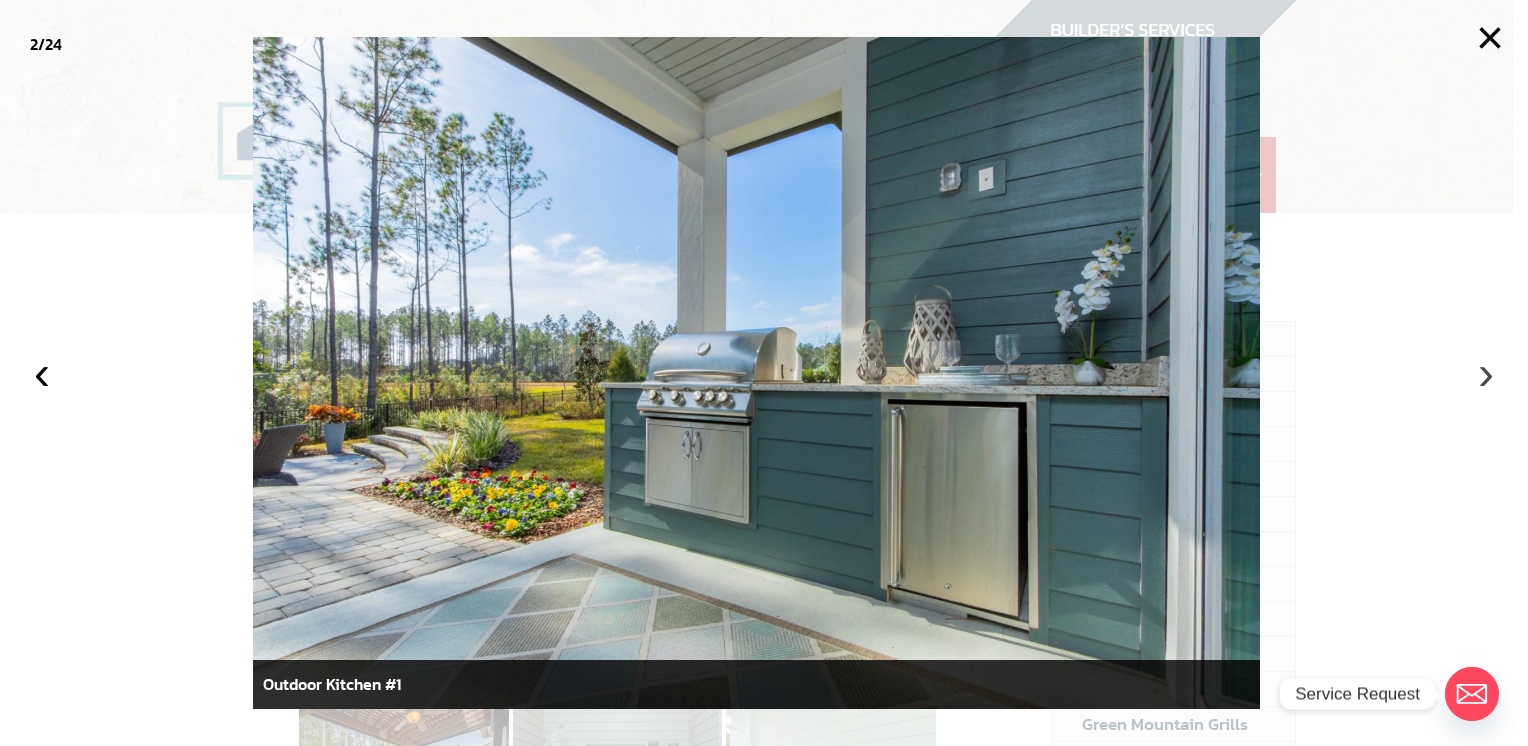 click on "›" at bounding box center [1486, 373] 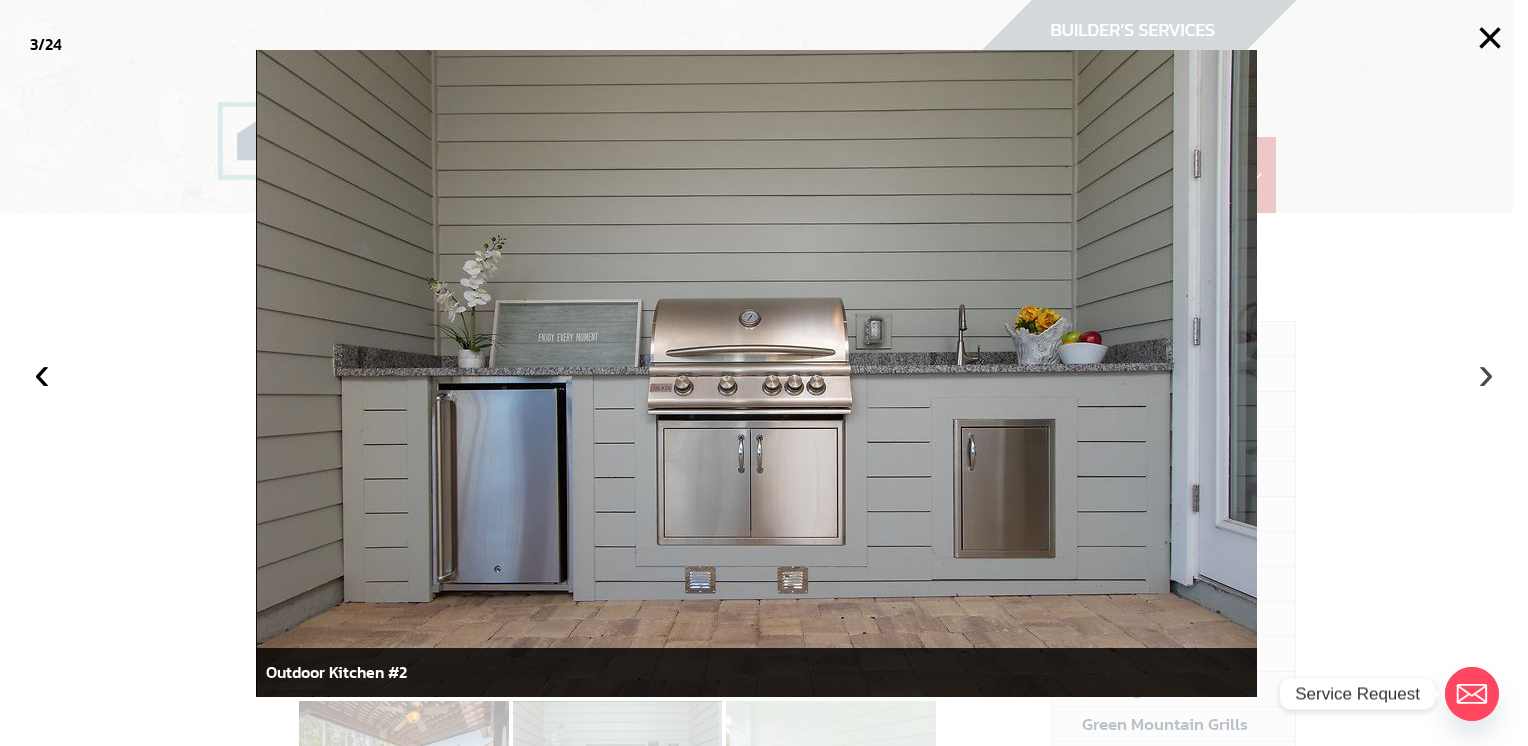click on "›" at bounding box center [1486, 373] 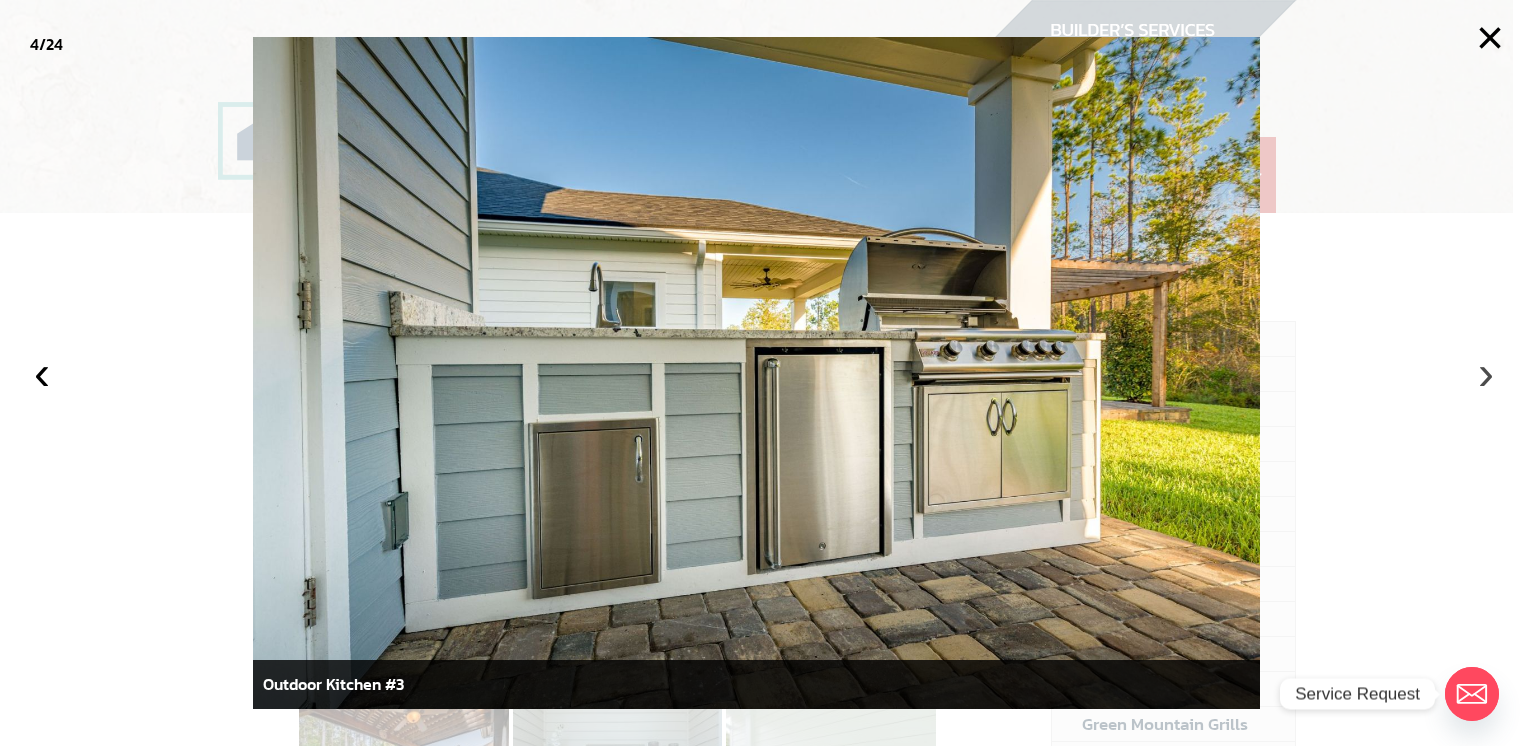 click on "›" at bounding box center [1486, 373] 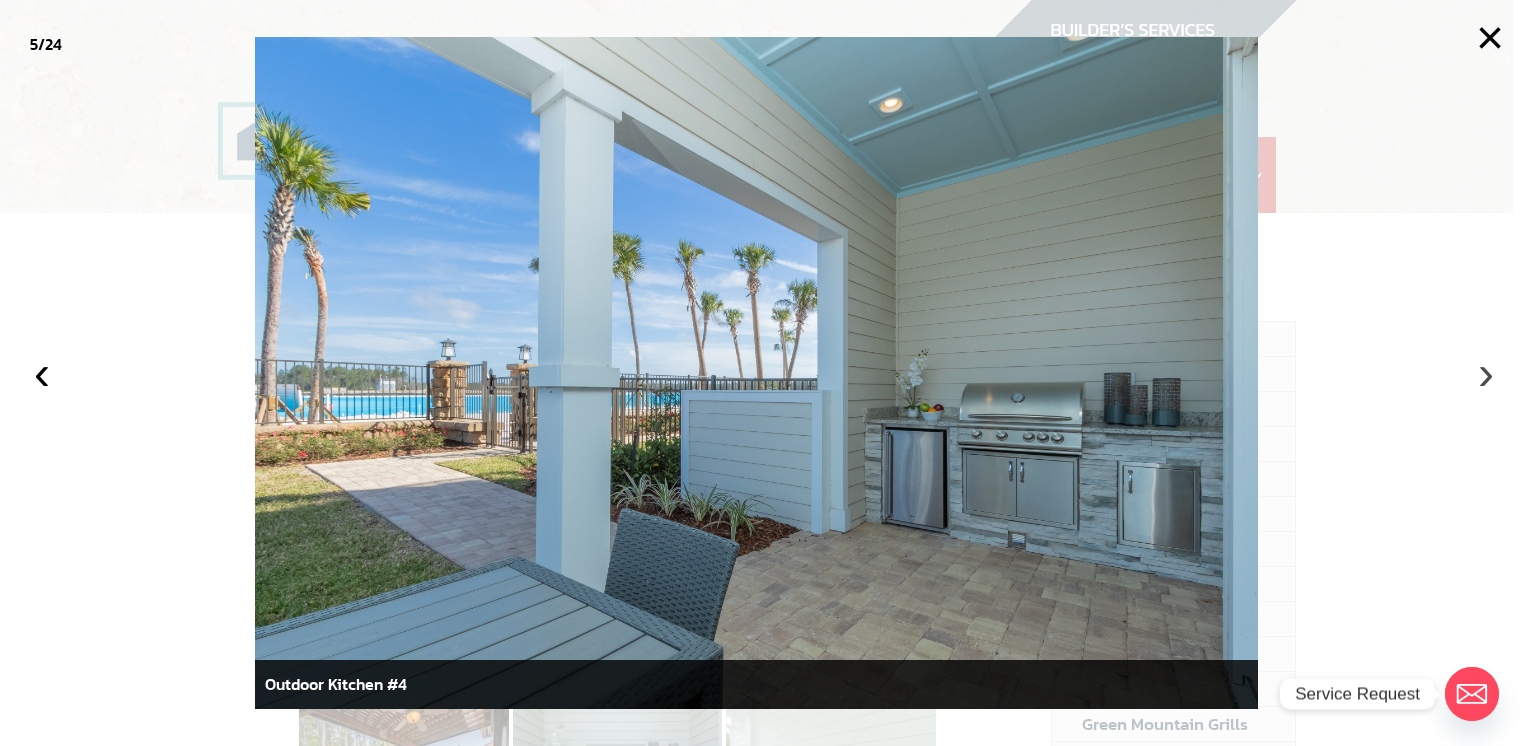 click on "›" at bounding box center [1486, 373] 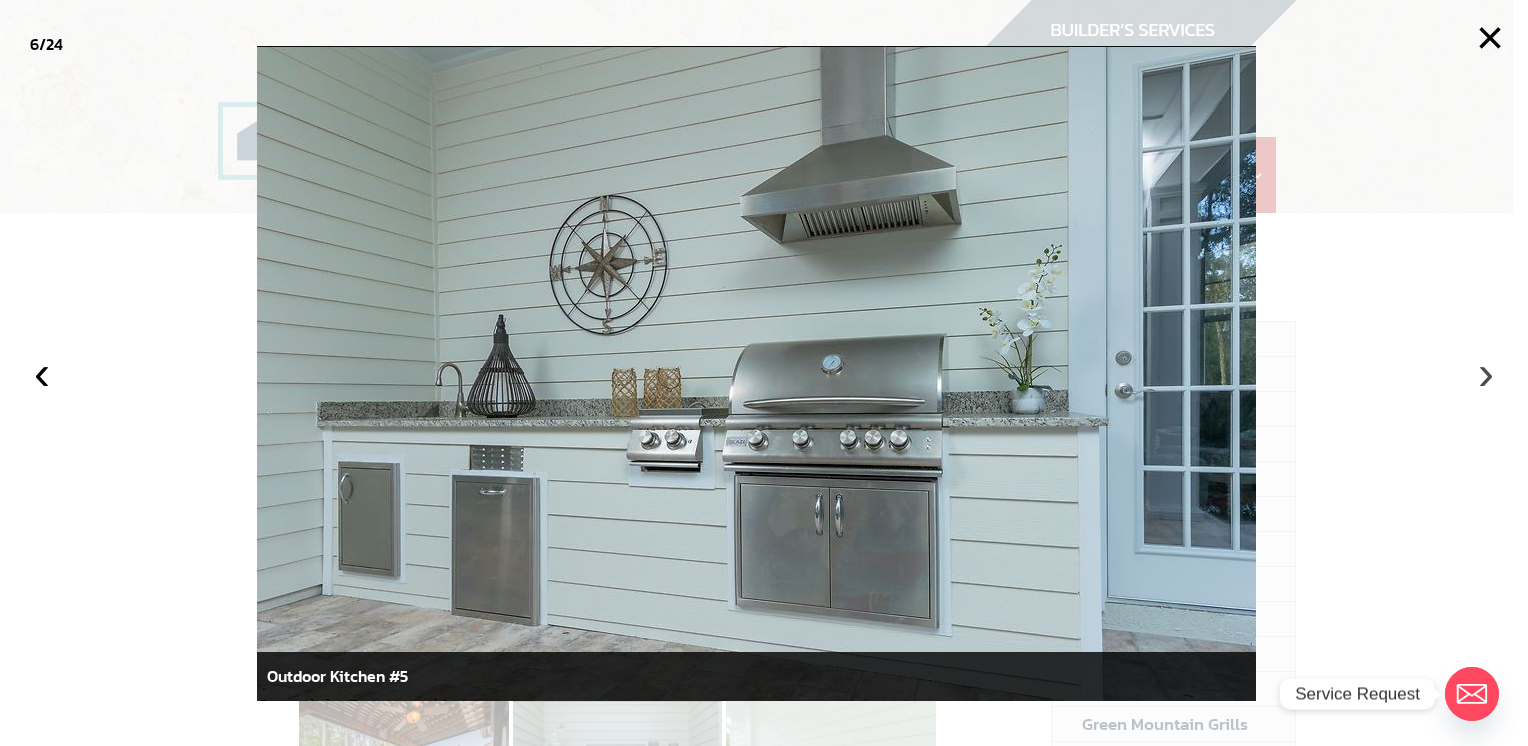 click on "›" at bounding box center (1486, 373) 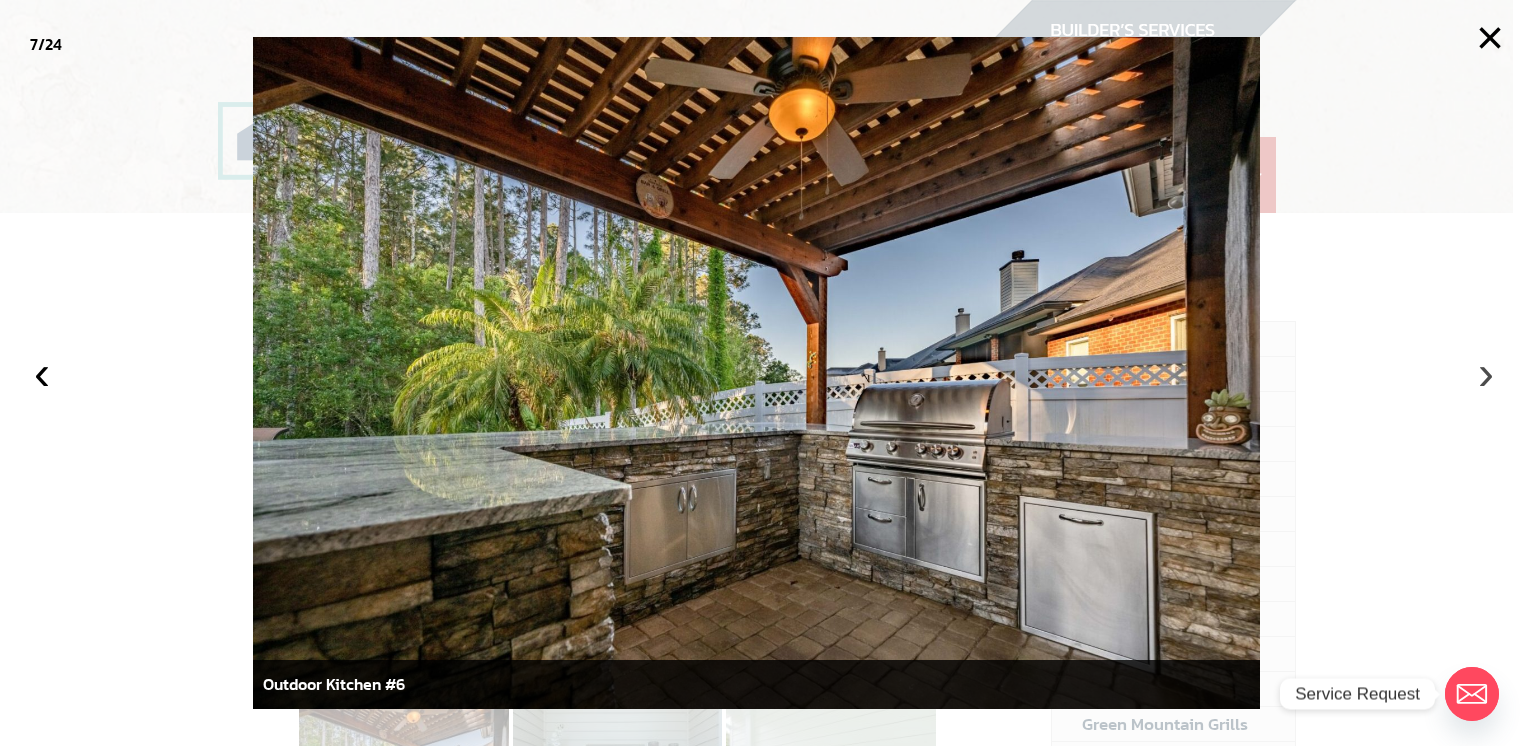 click on "›" at bounding box center [1486, 373] 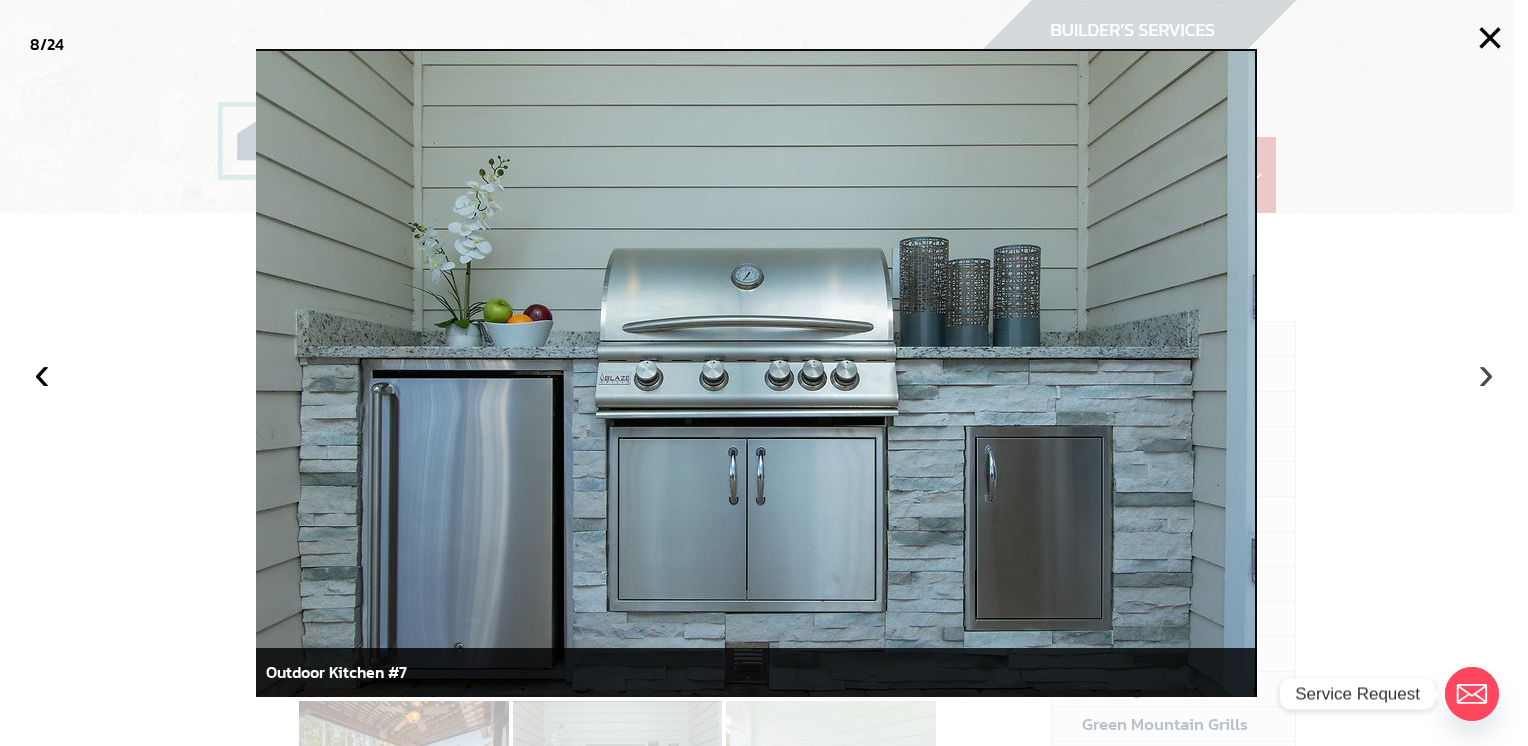 click on "›" at bounding box center (1486, 373) 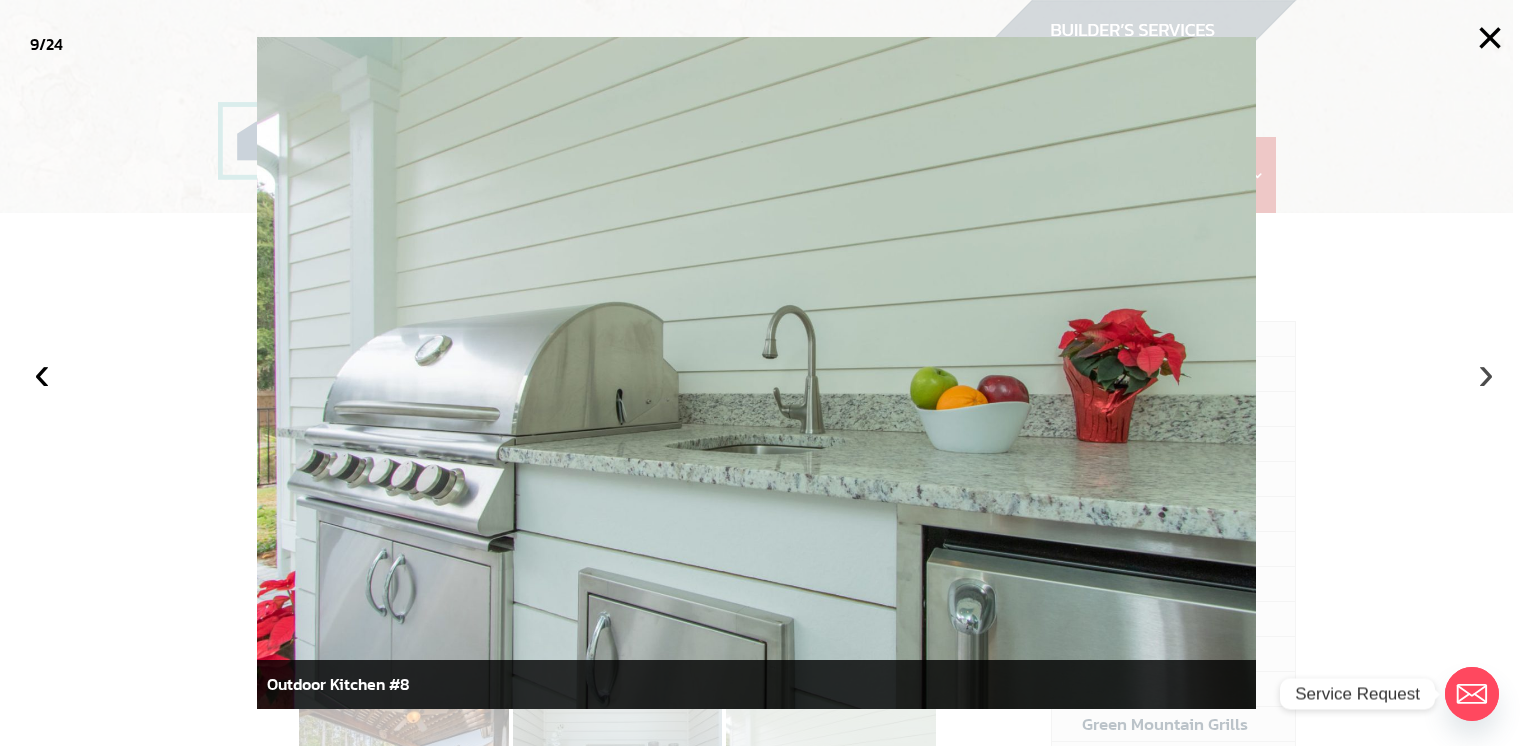 click on "›" at bounding box center [1486, 373] 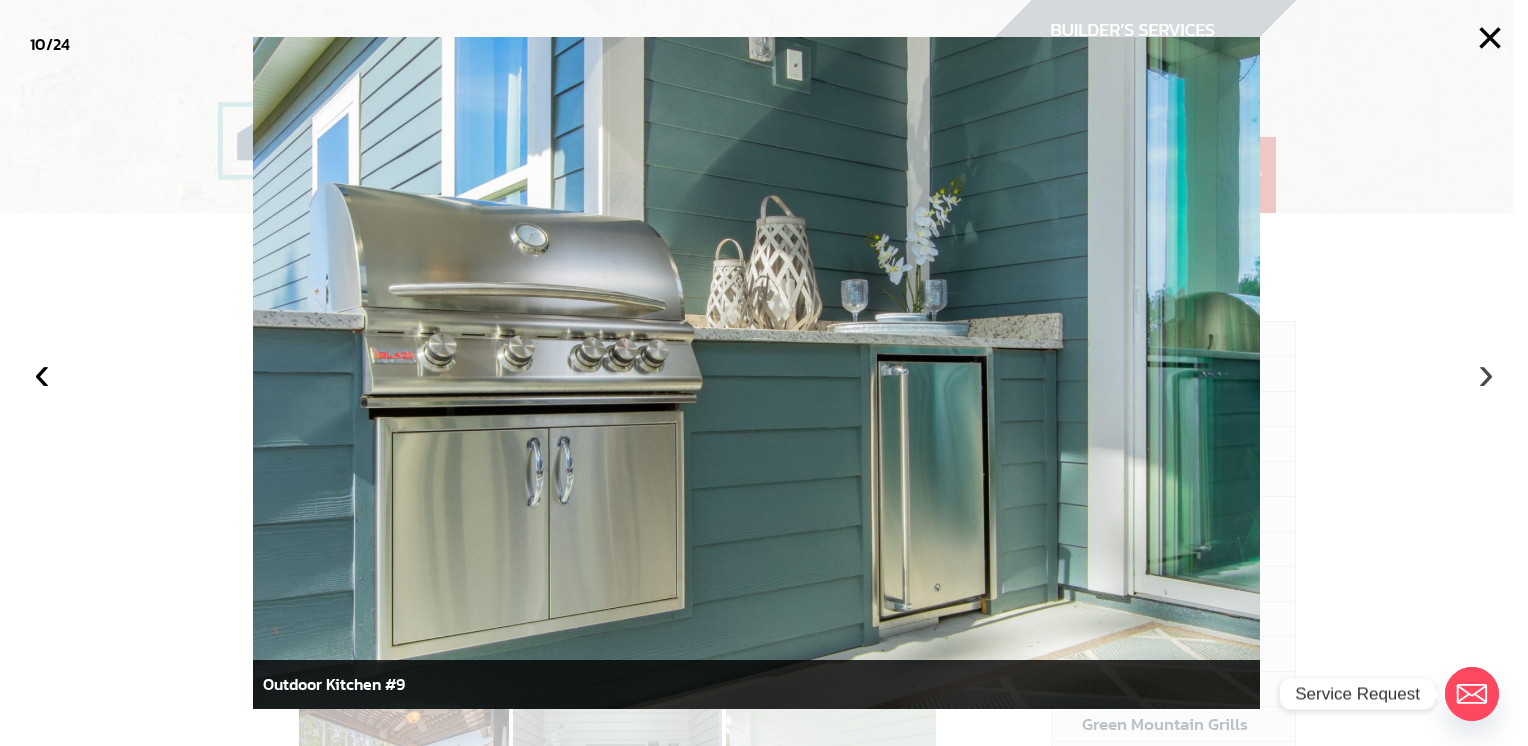 click on "›" at bounding box center (1486, 373) 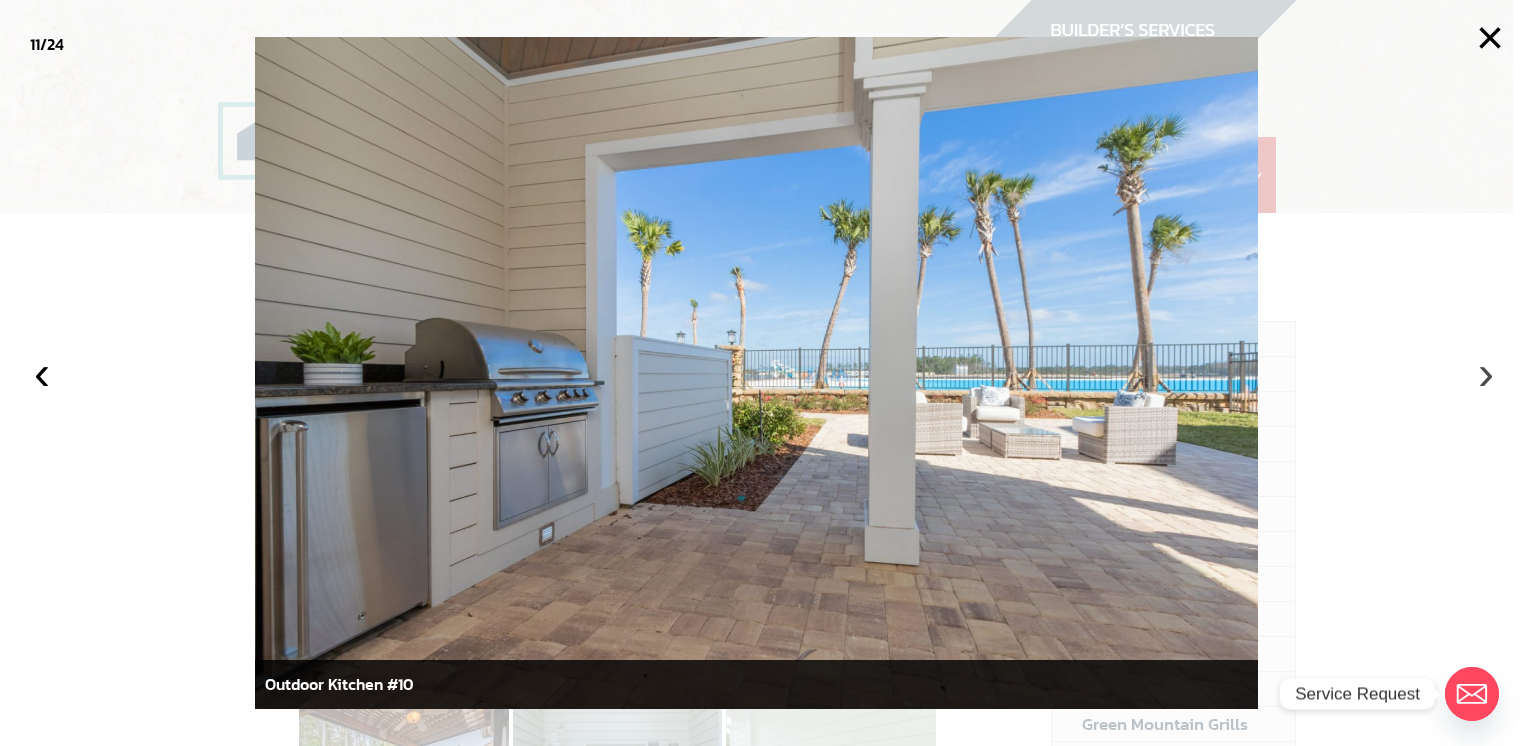 click on "›" at bounding box center [1486, 373] 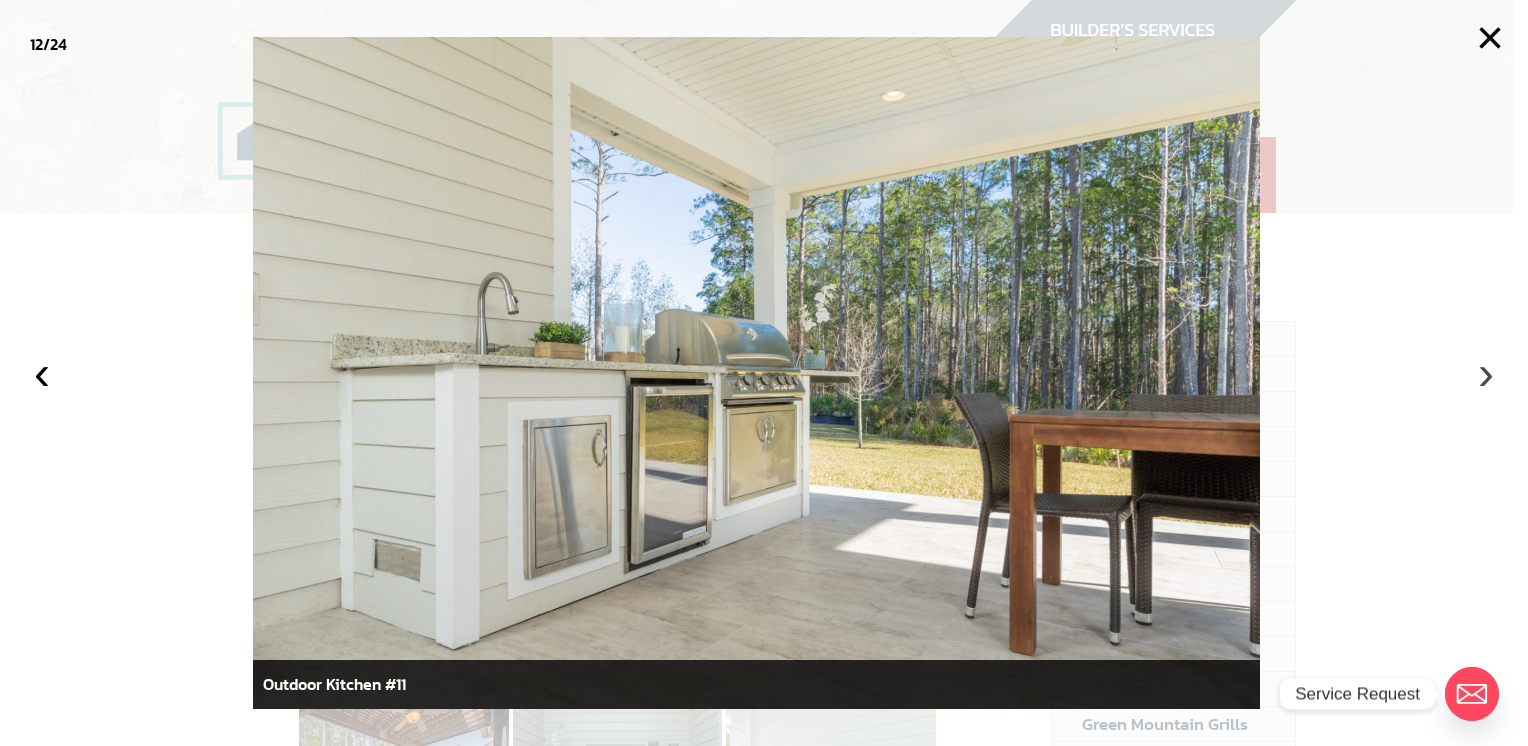 click on "›" at bounding box center [1486, 373] 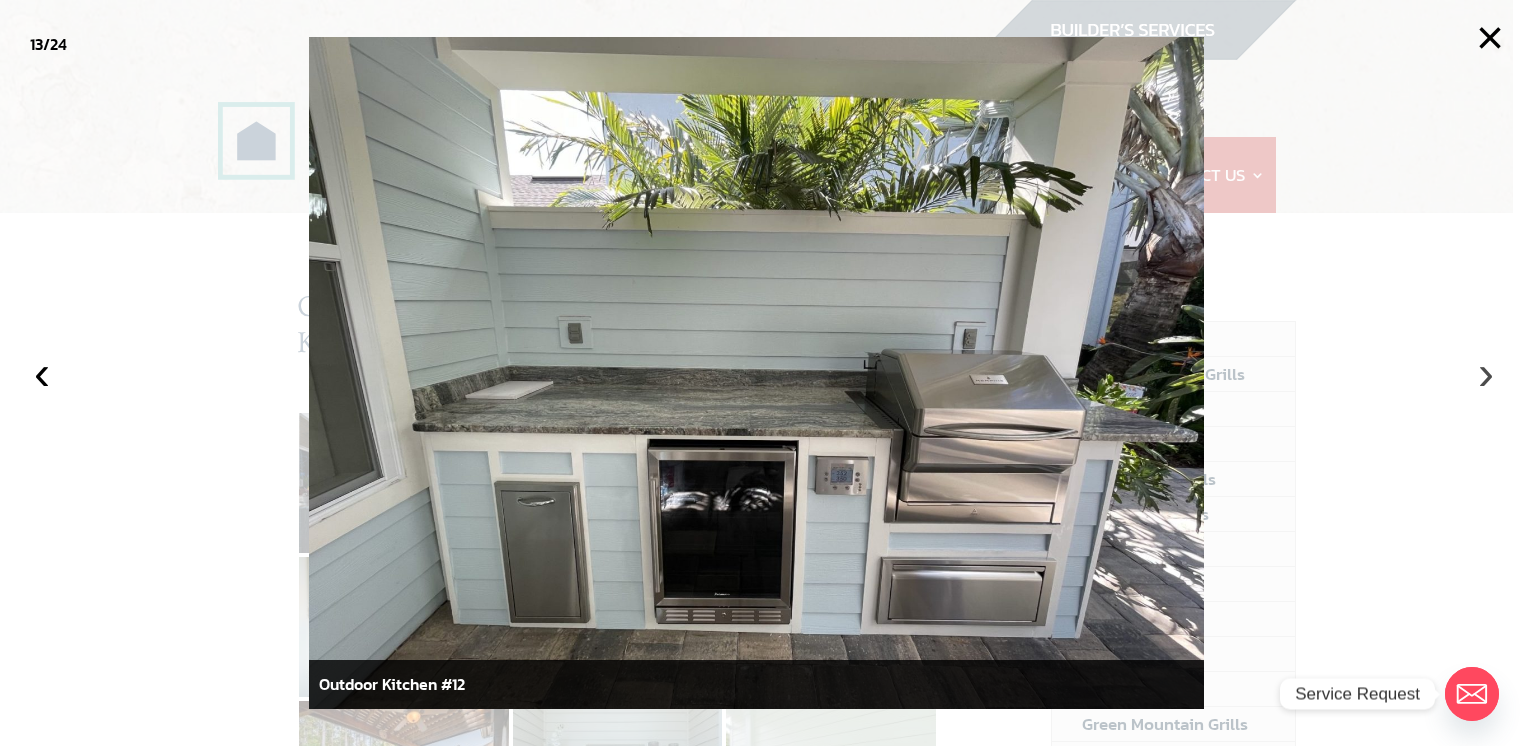 click on "›" at bounding box center (1486, 373) 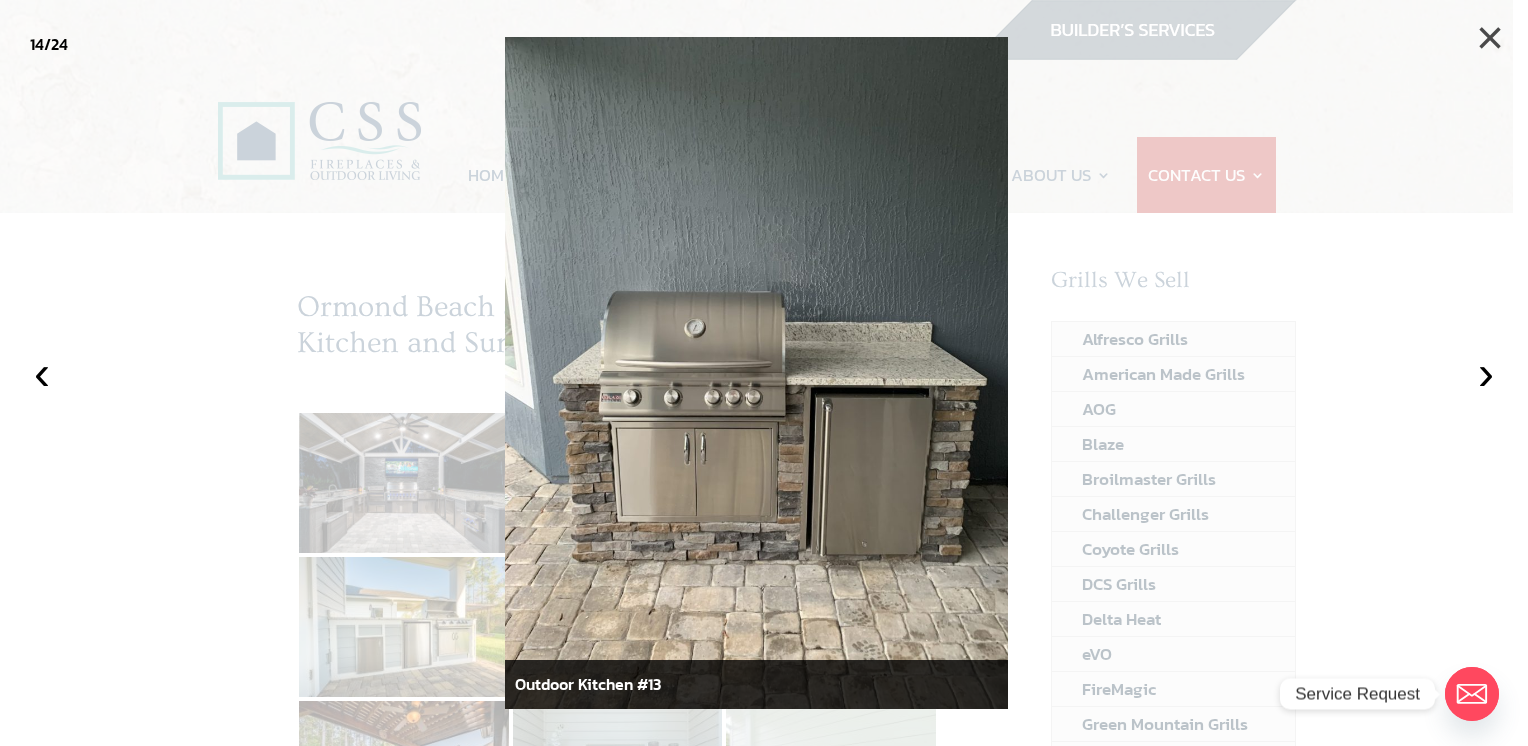 click on "×" at bounding box center [1490, 38] 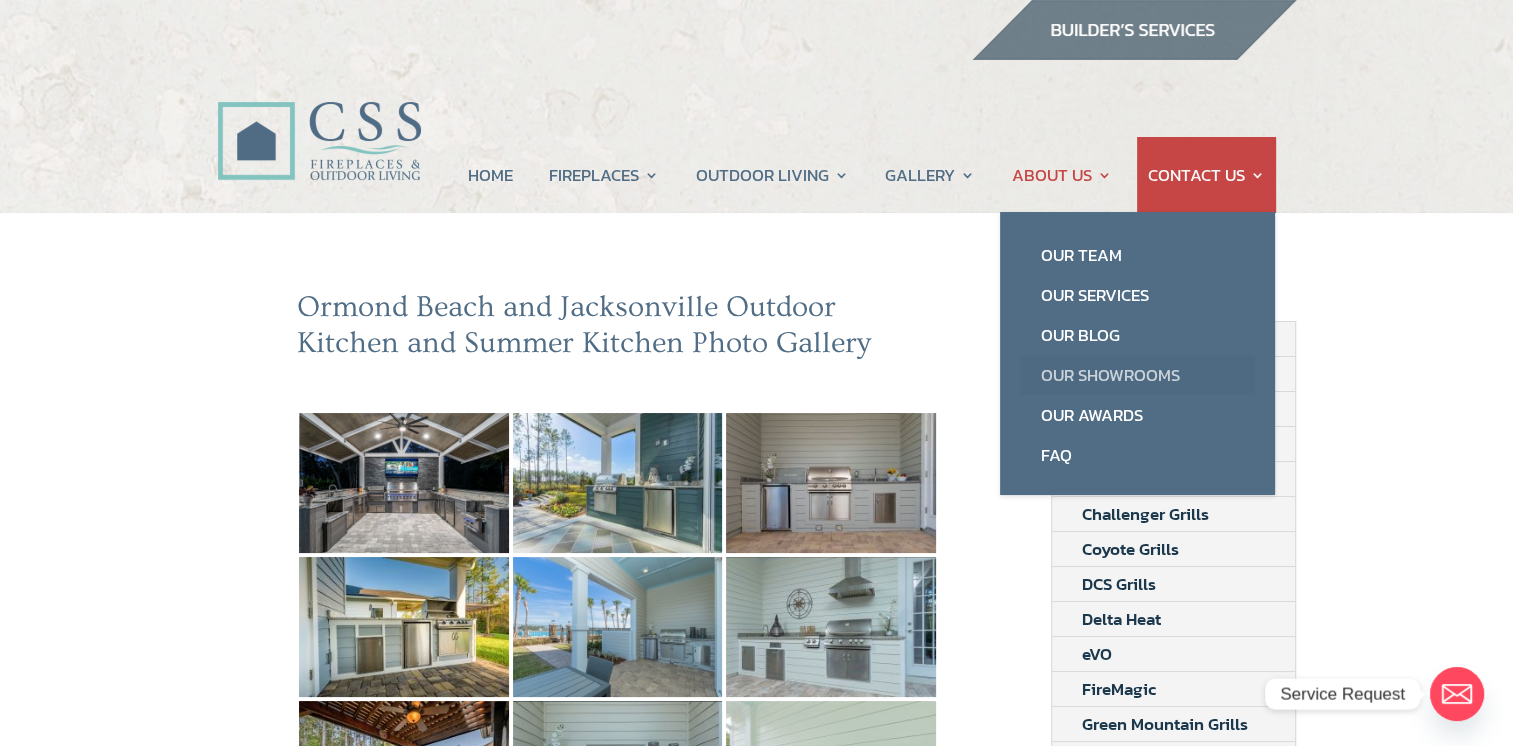 click on "Our Showrooms" at bounding box center [1137, 375] 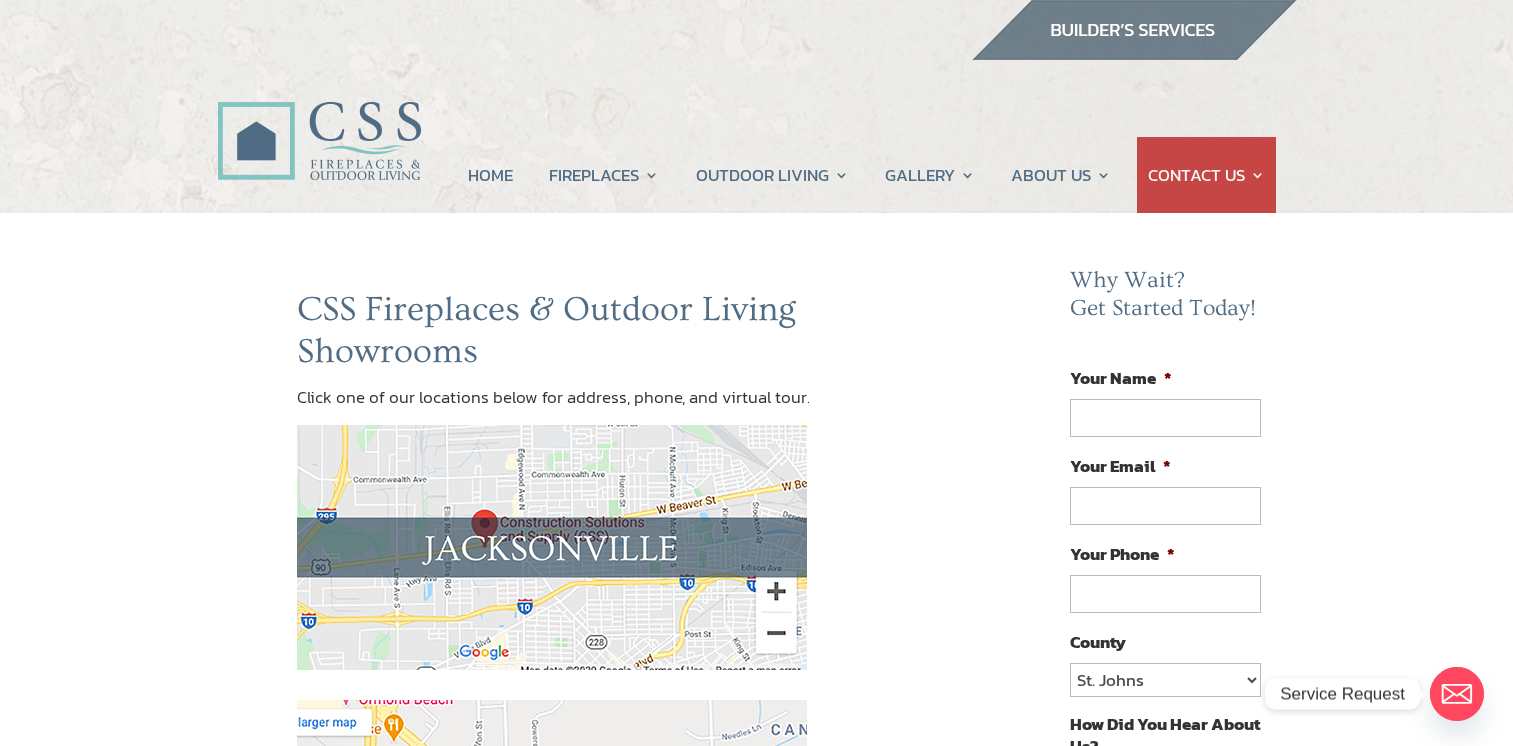scroll, scrollTop: 0, scrollLeft: 0, axis: both 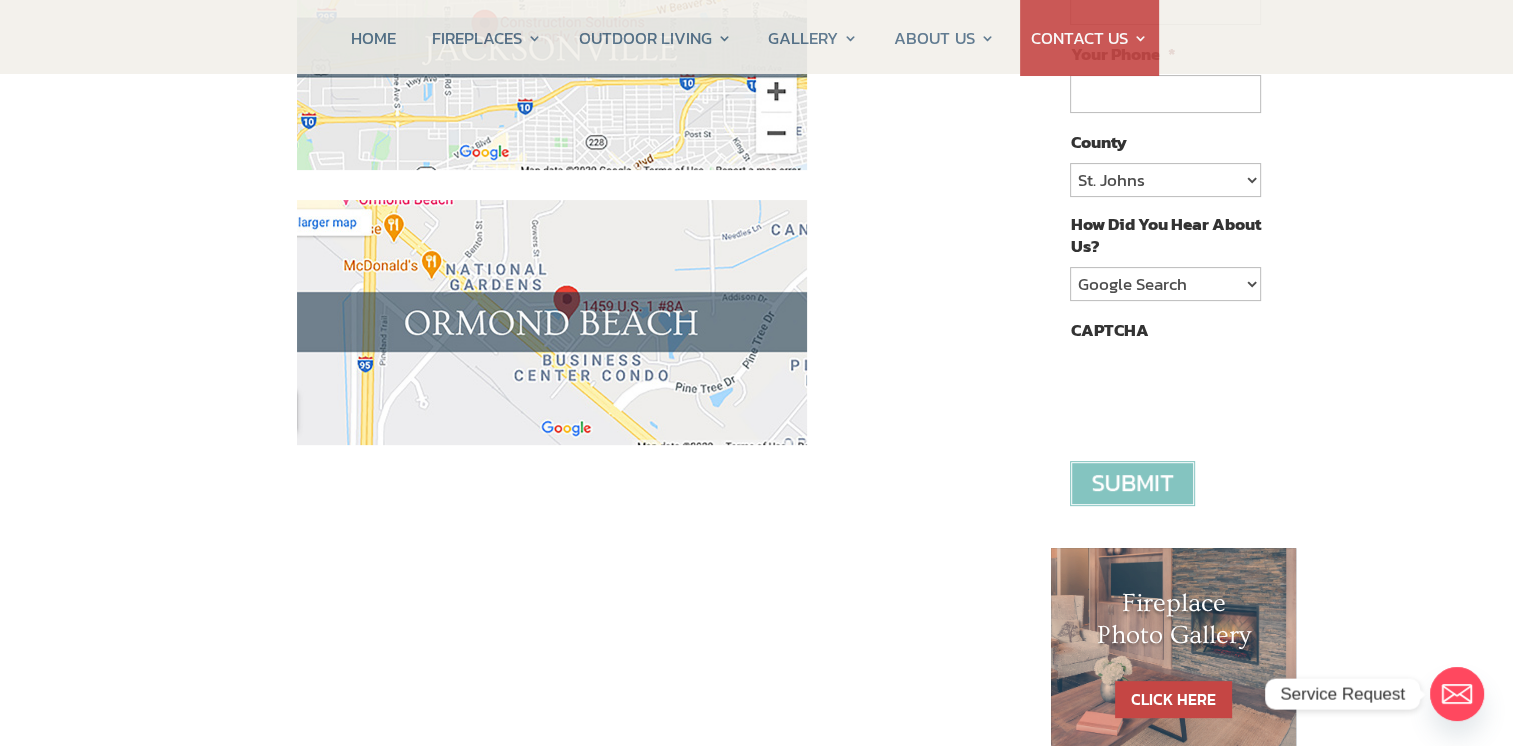click at bounding box center [552, 322] 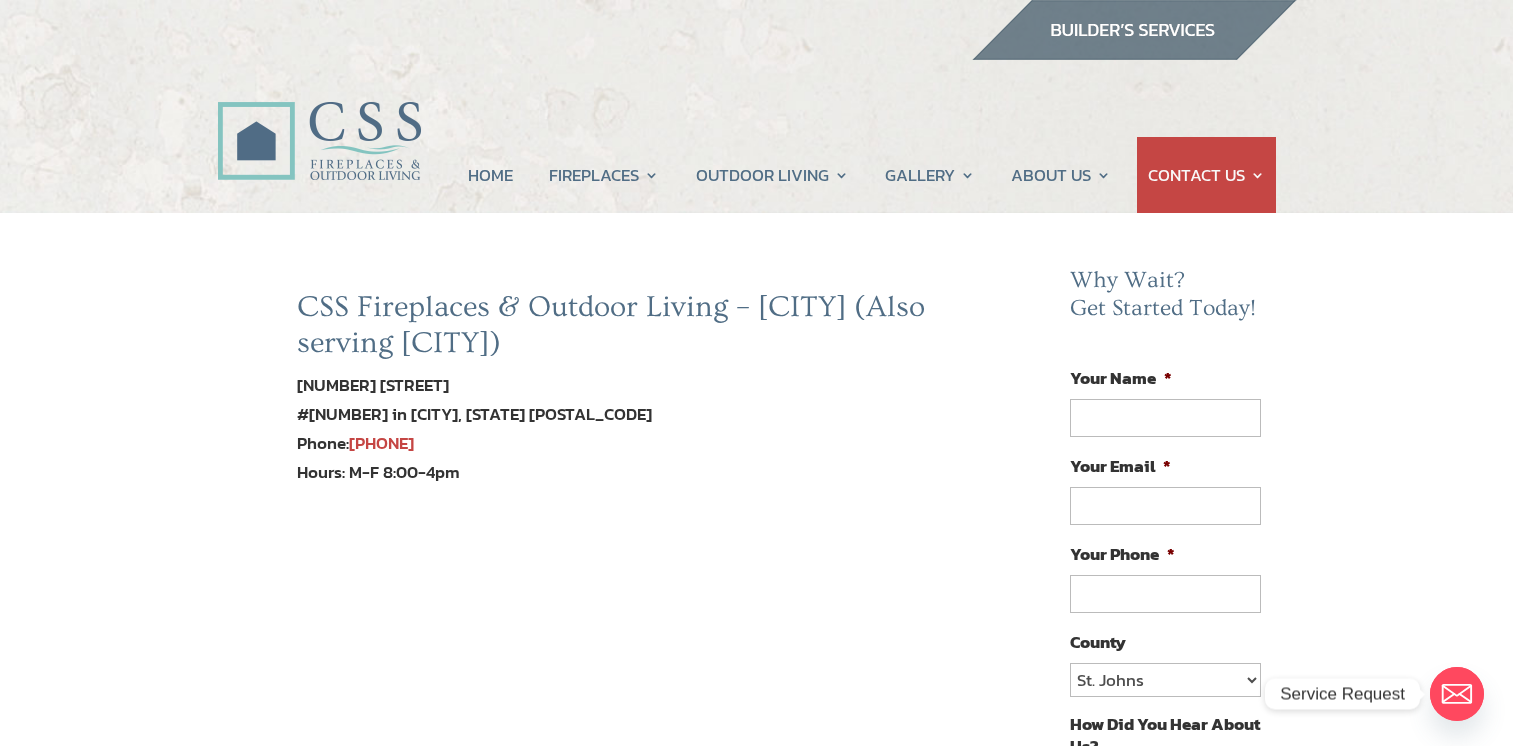scroll, scrollTop: 0, scrollLeft: 0, axis: both 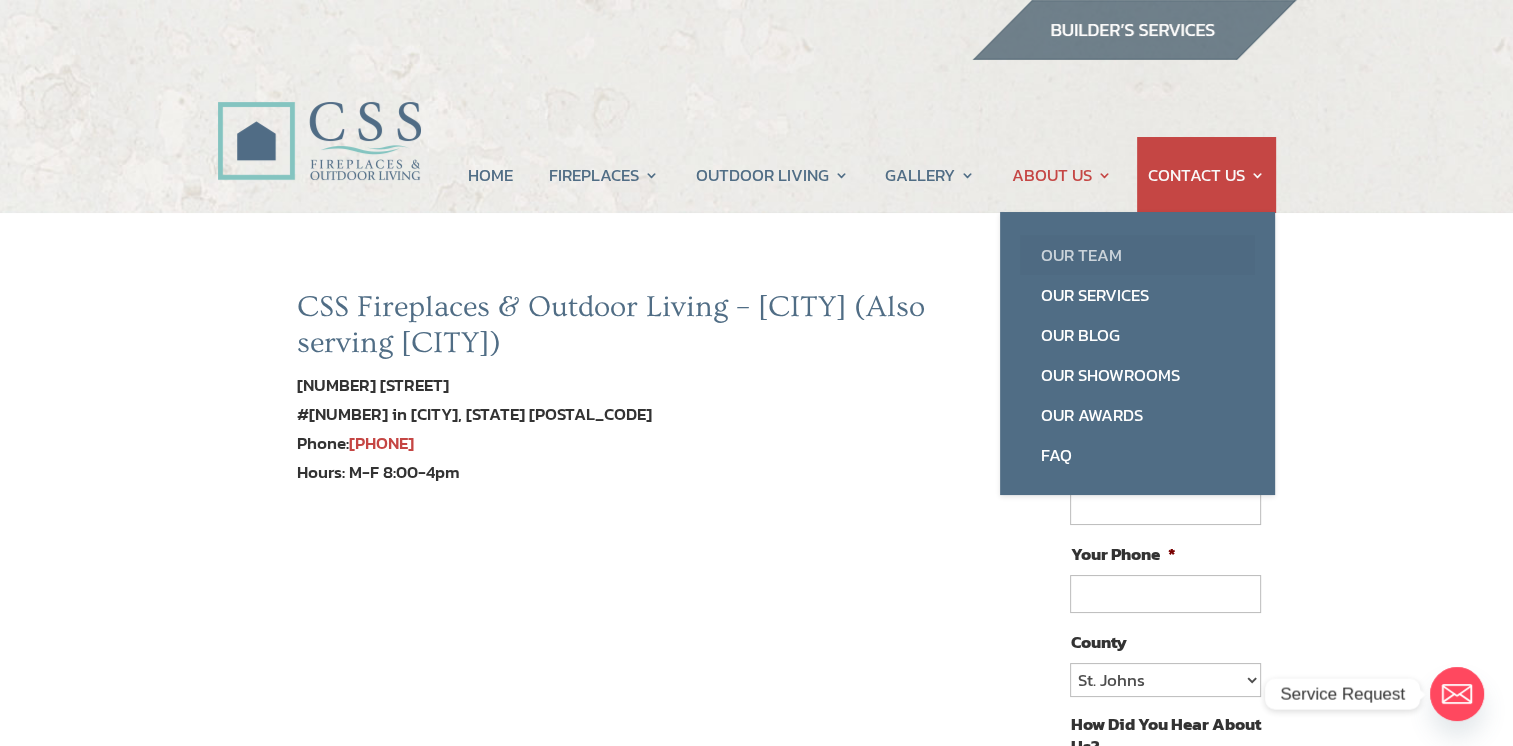 click on "Our Team" at bounding box center (1137, 255) 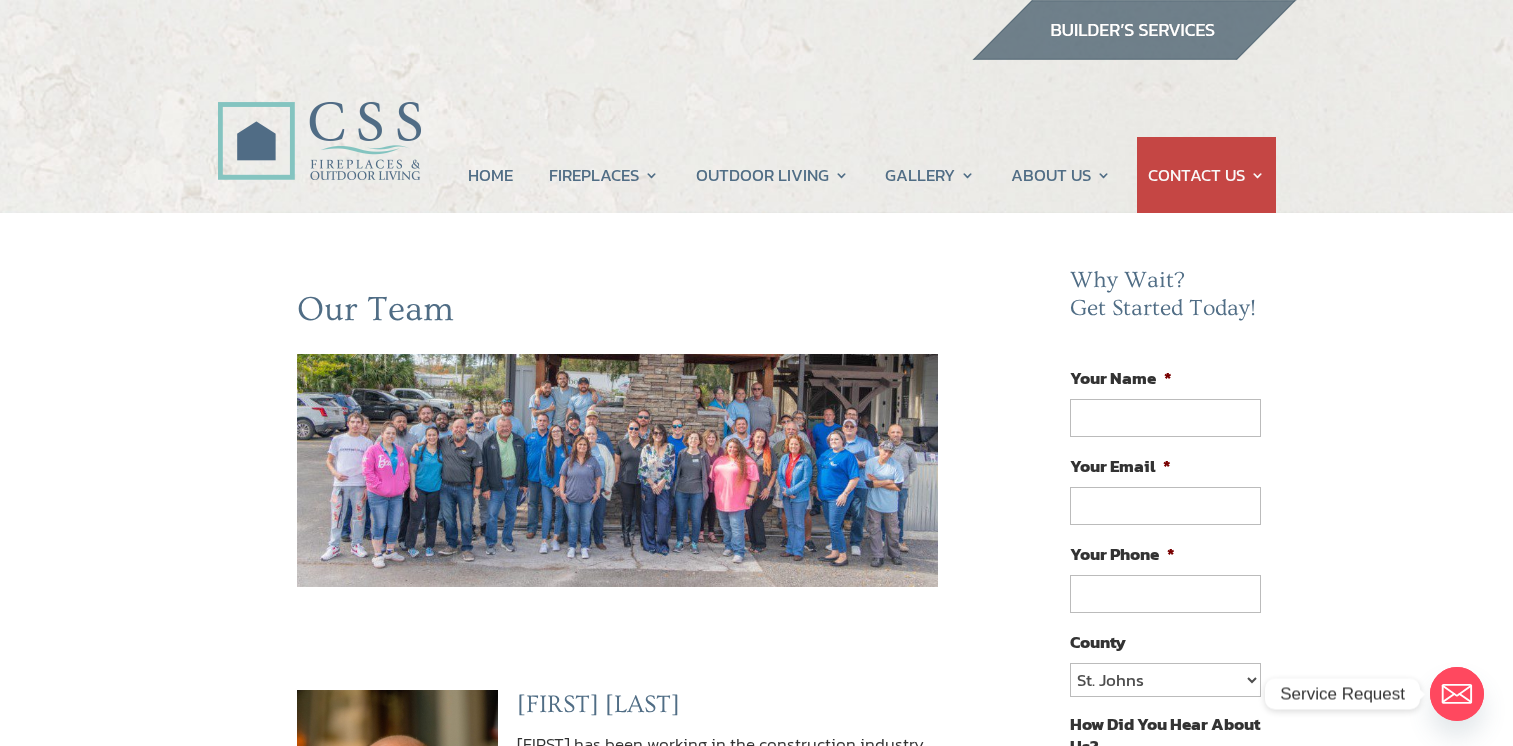 scroll, scrollTop: 0, scrollLeft: 0, axis: both 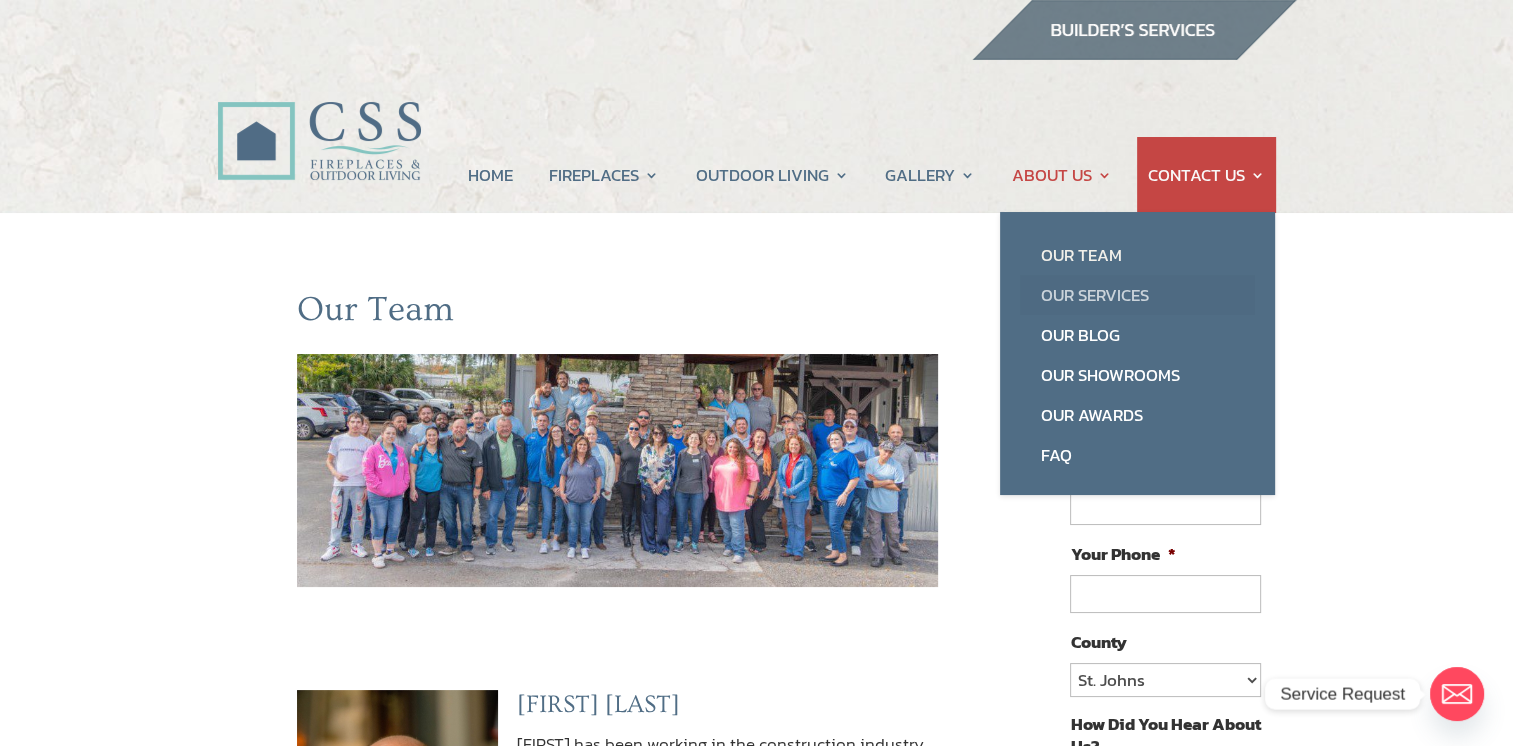 click on "Our Services" at bounding box center (1137, 295) 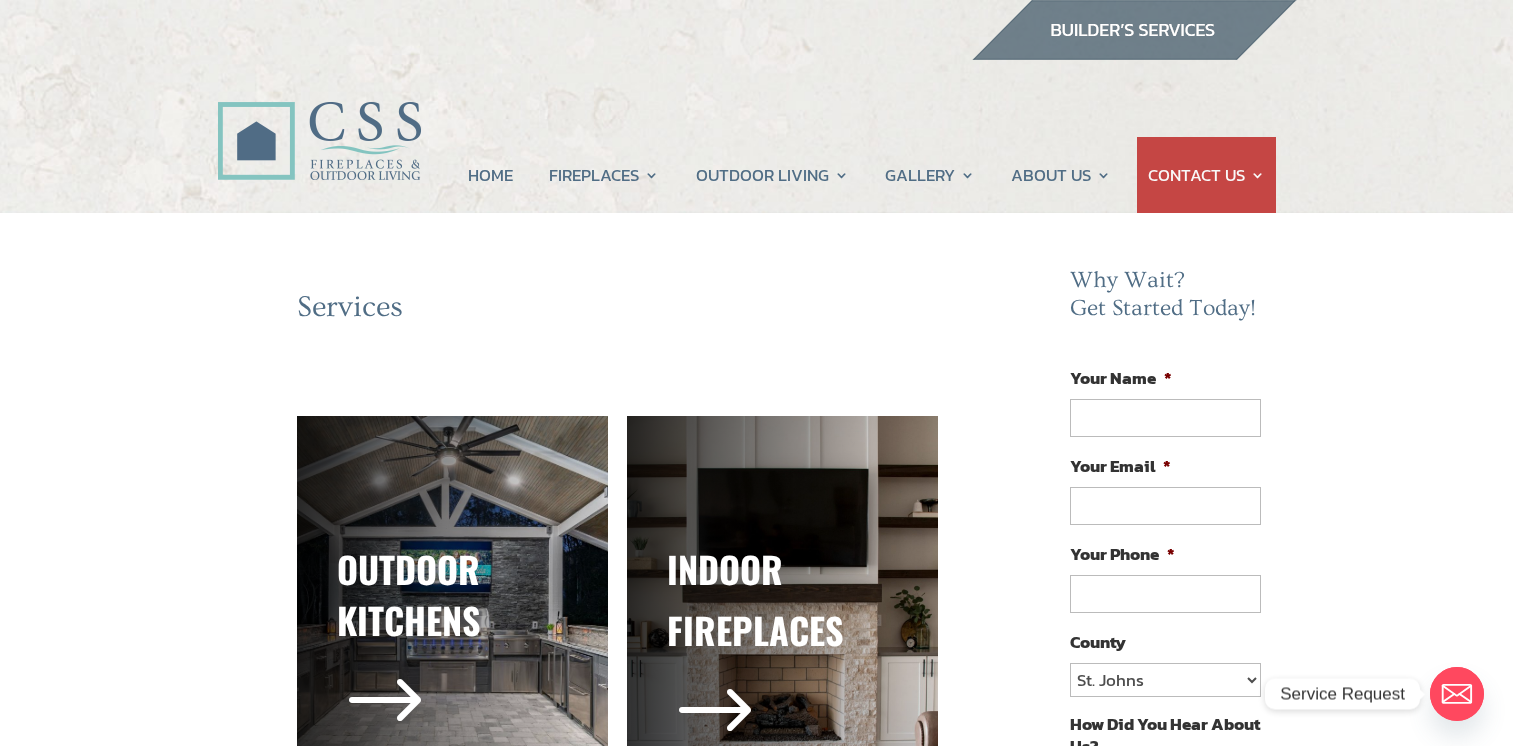 scroll, scrollTop: 0, scrollLeft: 0, axis: both 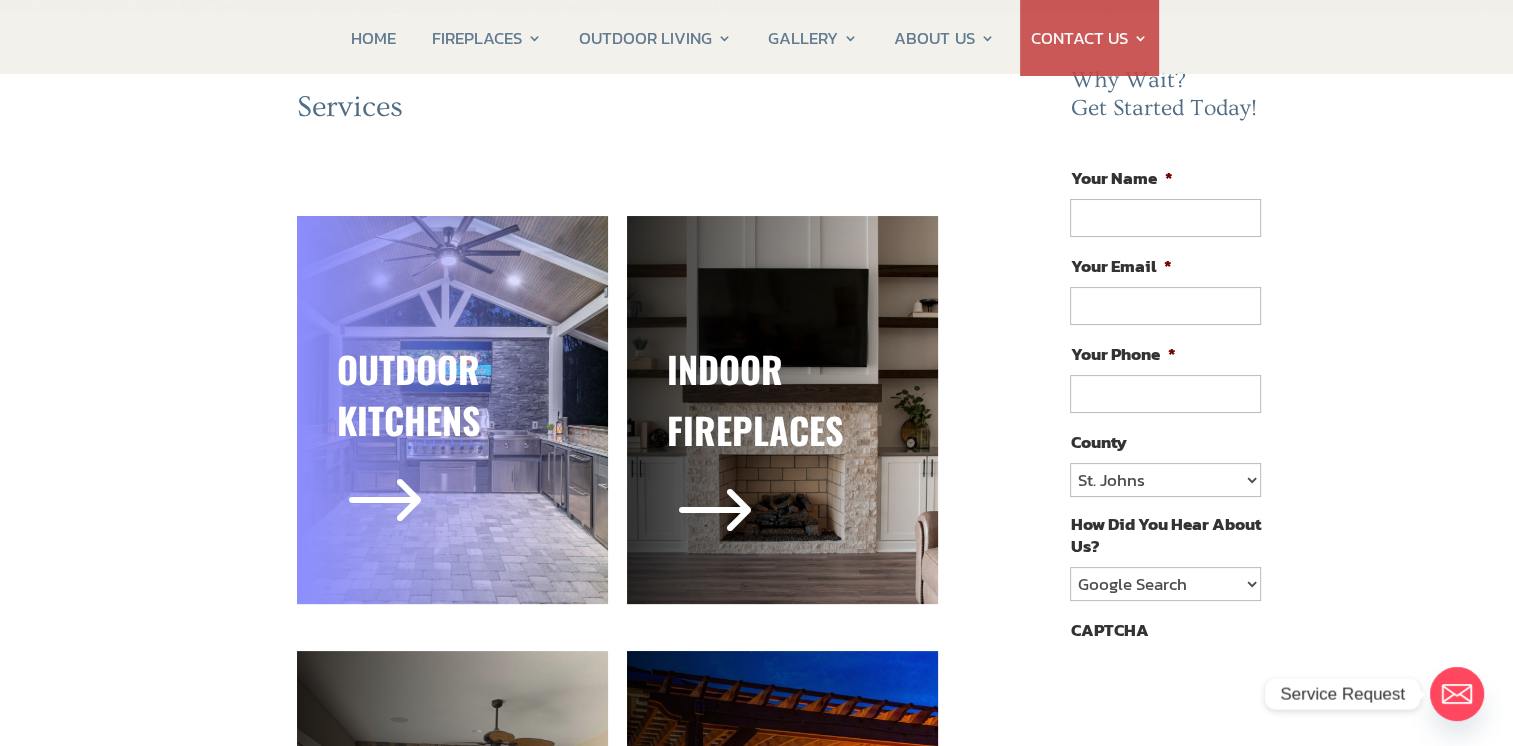 click on "Outdoor Kitchens" at bounding box center (452, 399) 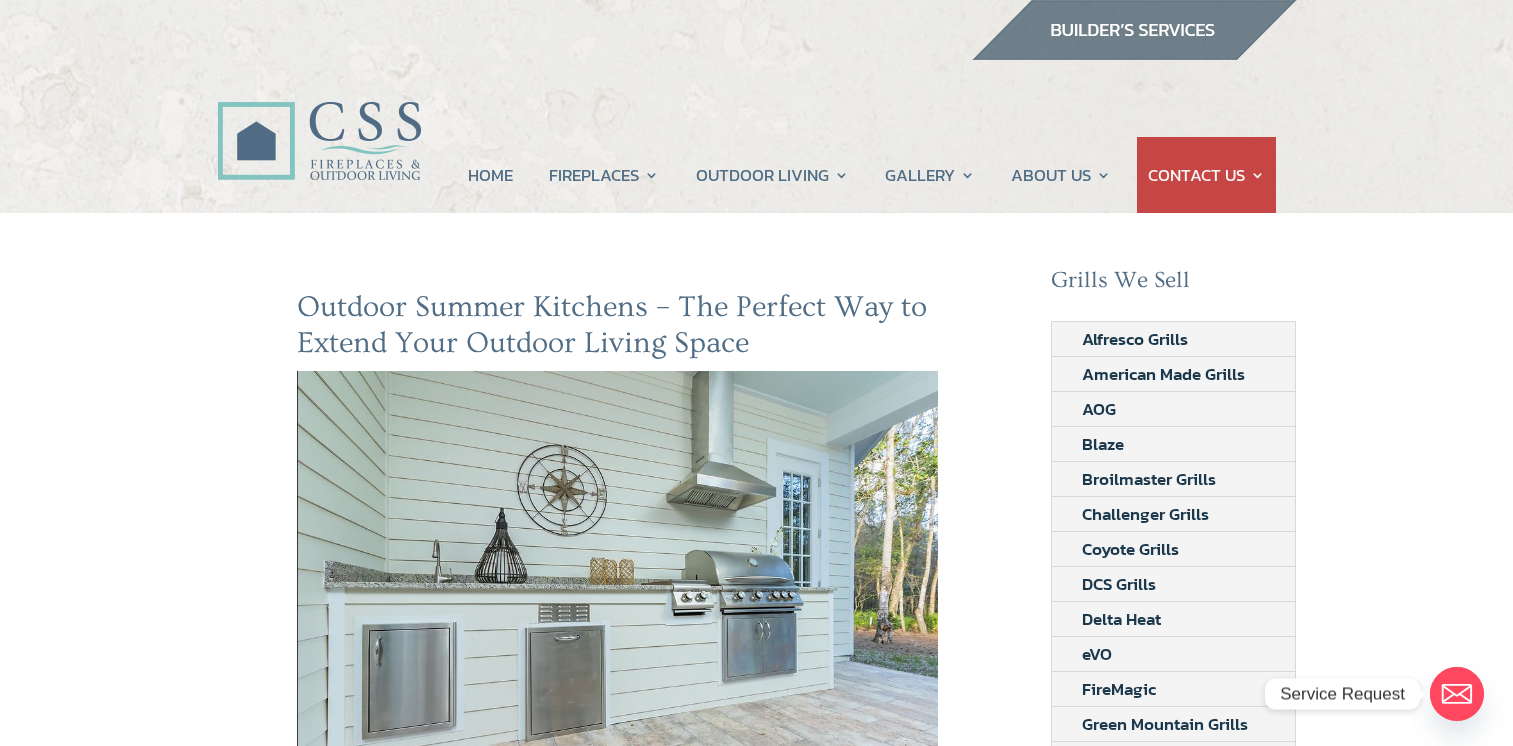 scroll, scrollTop: 0, scrollLeft: 0, axis: both 